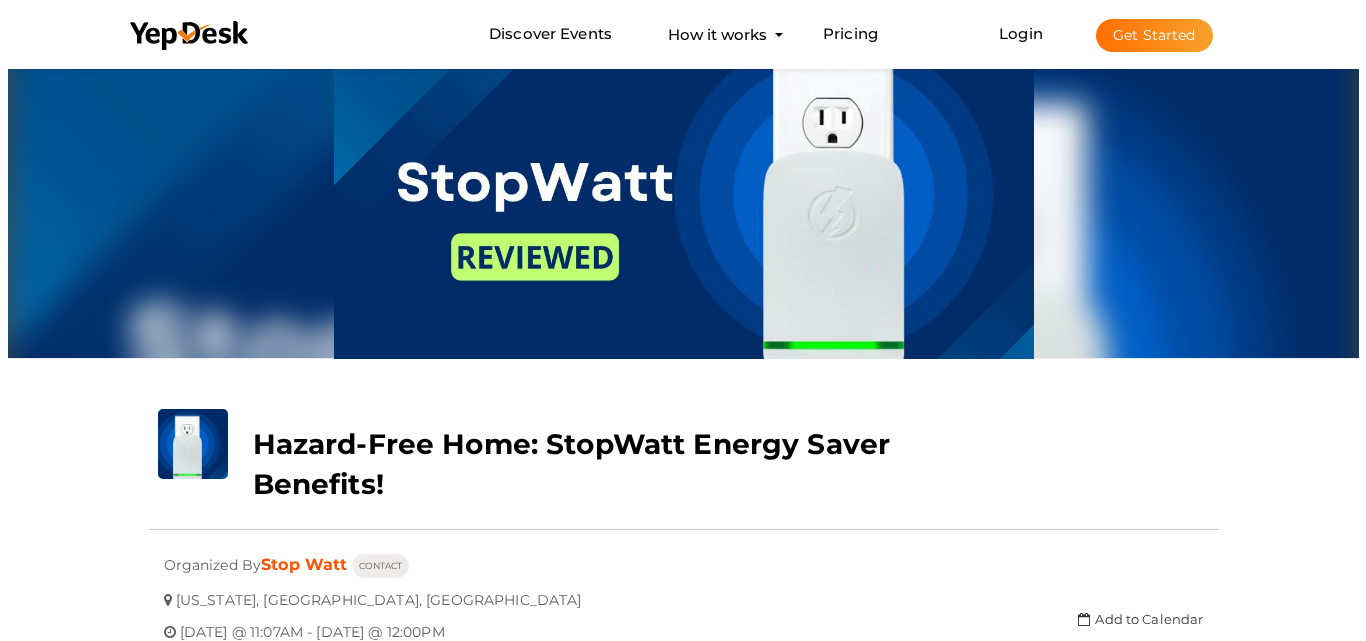 scroll, scrollTop: 0, scrollLeft: 0, axis: both 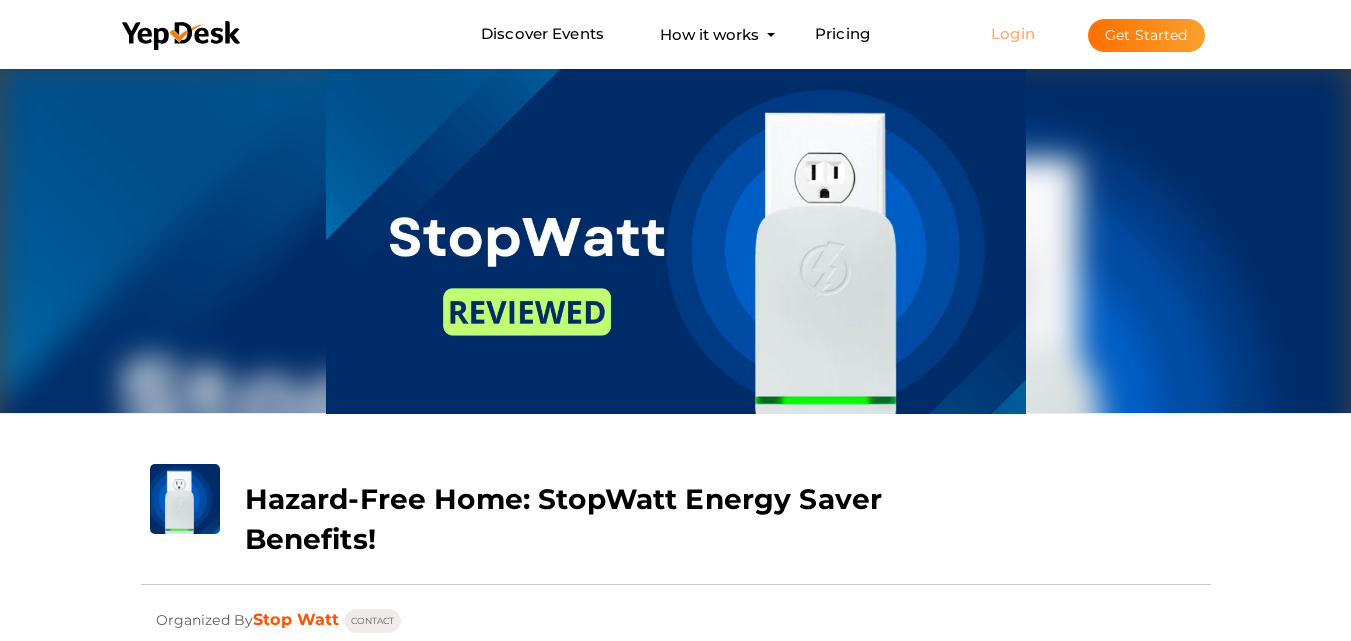 click on "Login" at bounding box center [1013, 33] 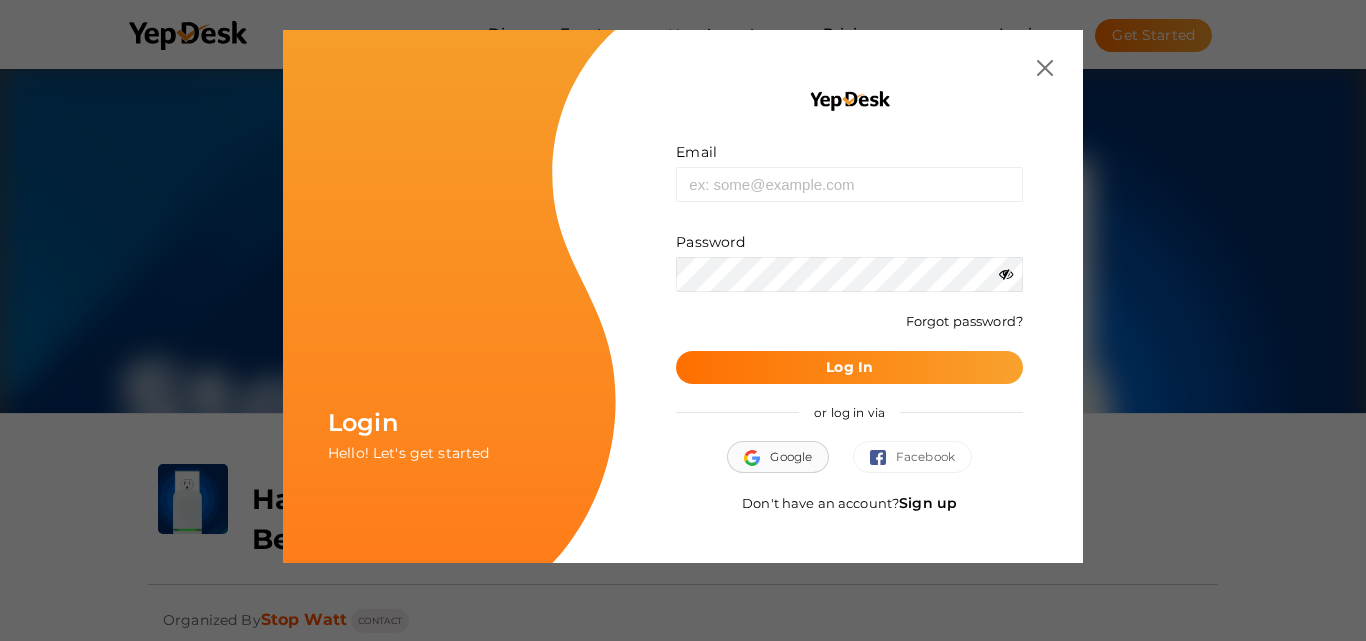 click on "Google" at bounding box center (778, 457) 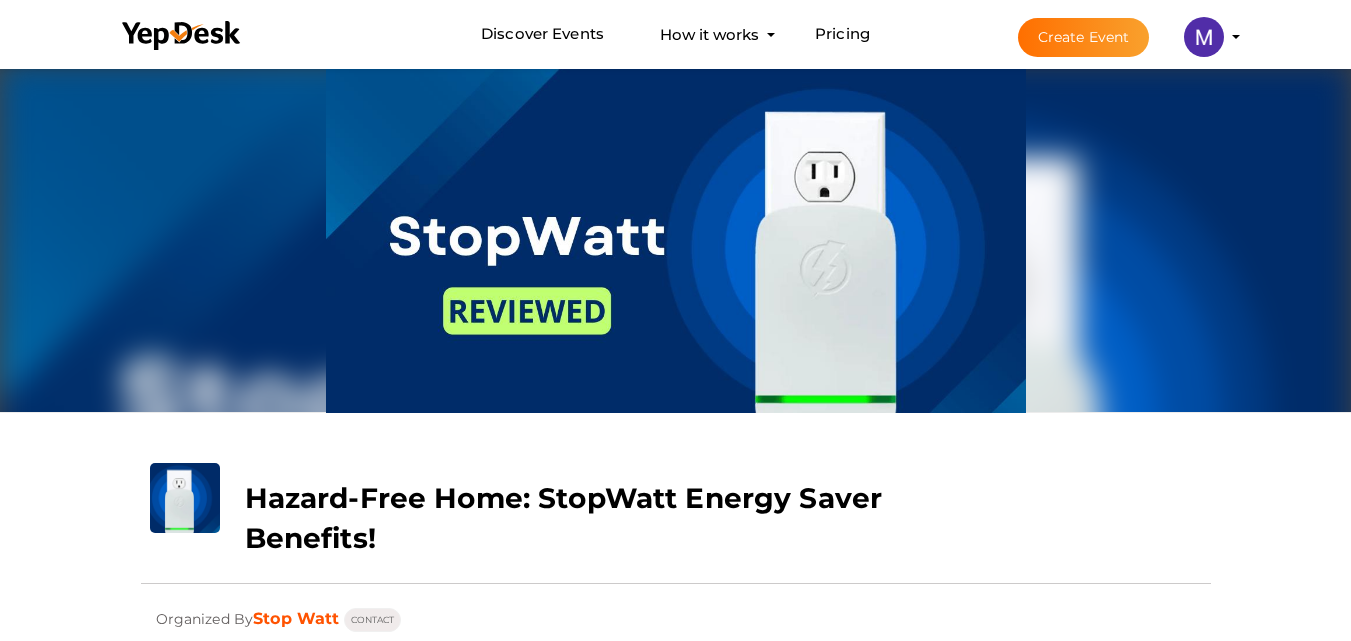 scroll, scrollTop: 0, scrollLeft: 0, axis: both 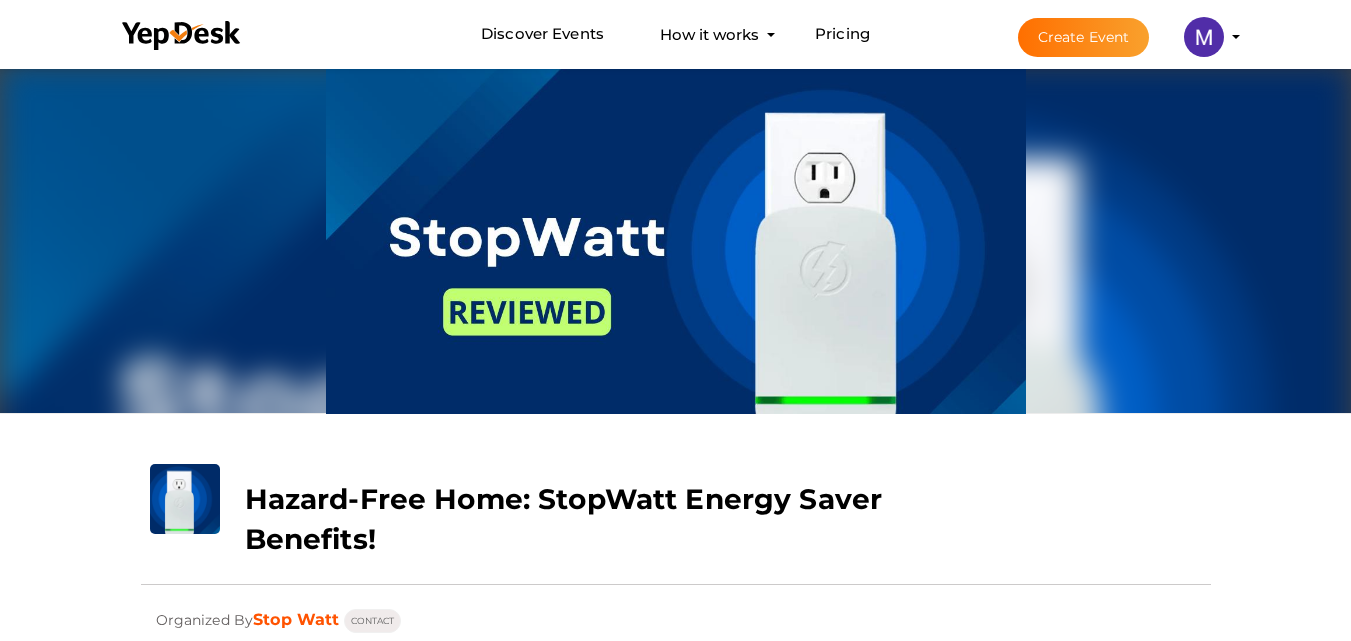 click at bounding box center (1204, 37) 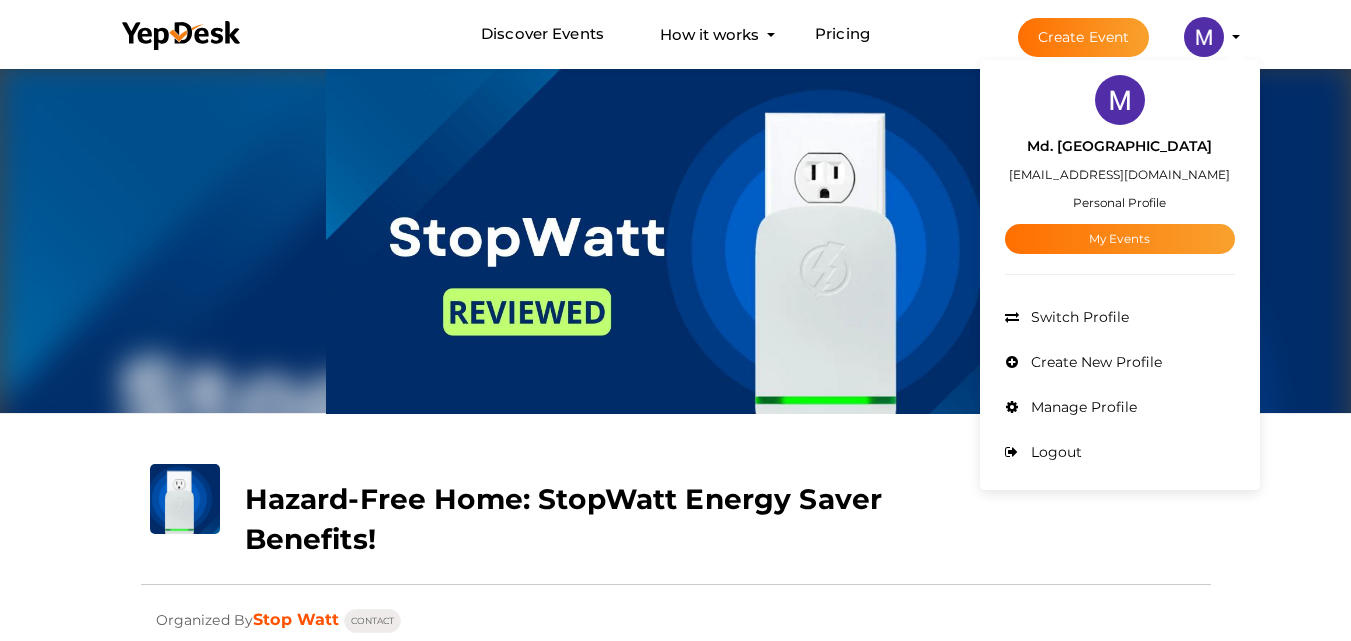 click on "Personal Profile" at bounding box center [1119, 202] 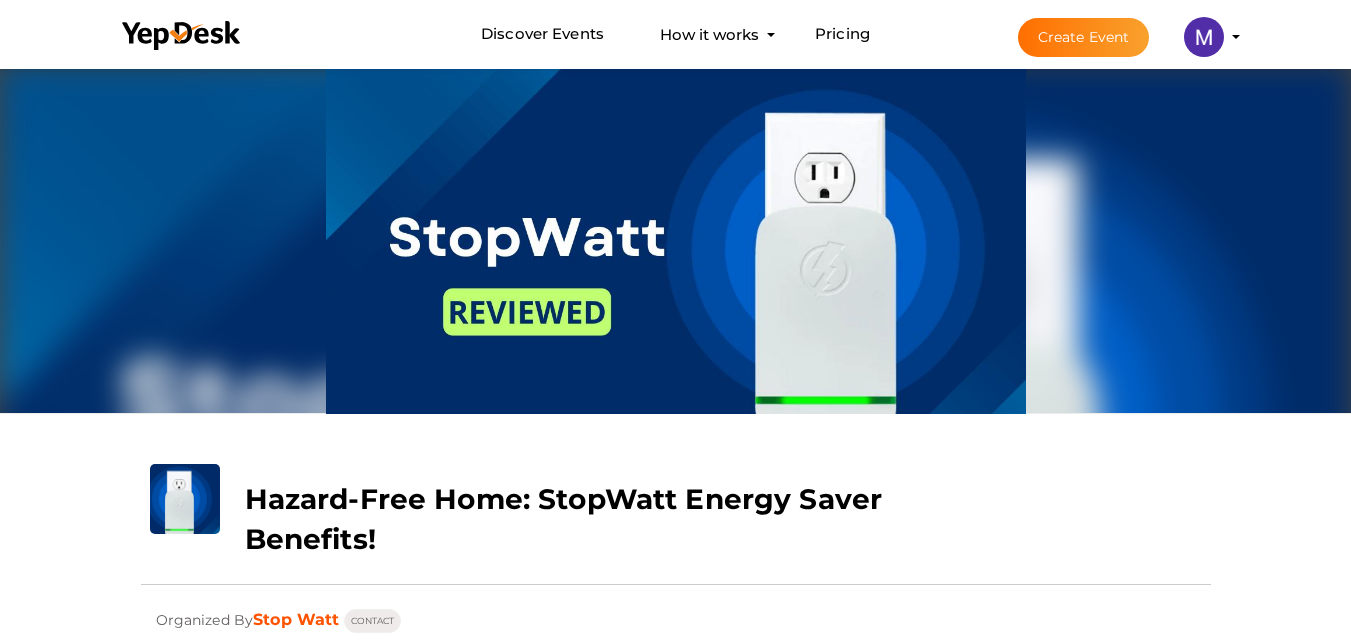 click at bounding box center [1204, 37] 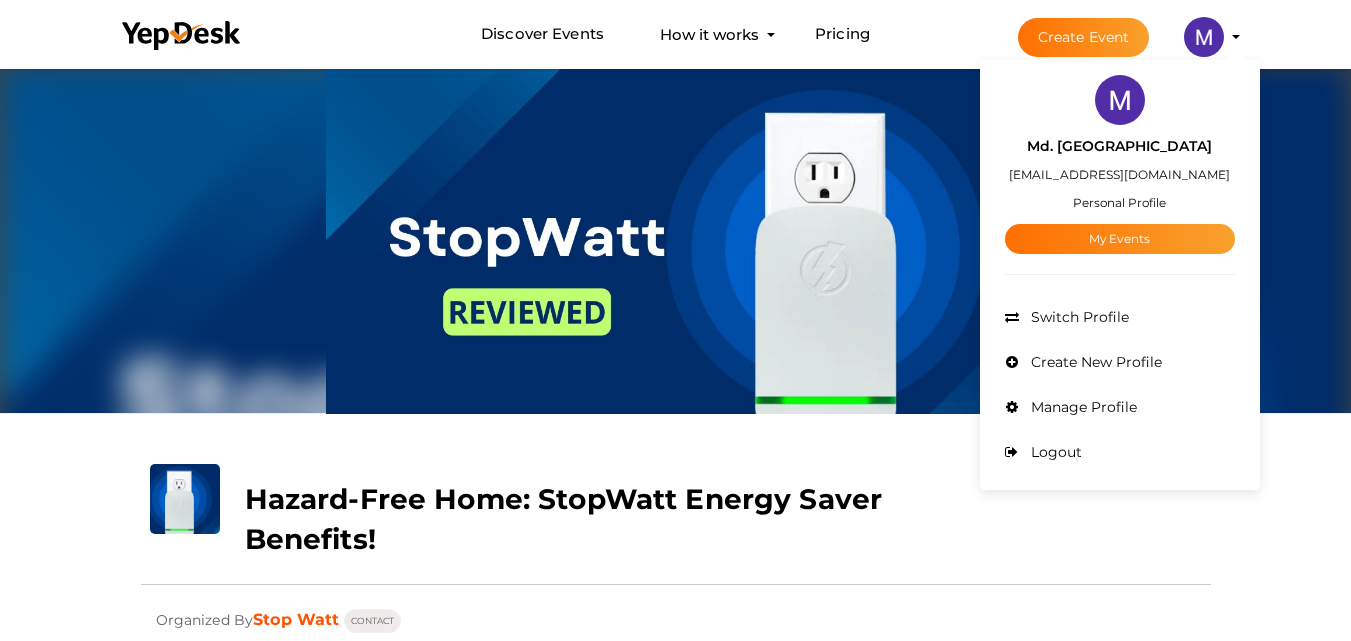 click at bounding box center (1120, 100) 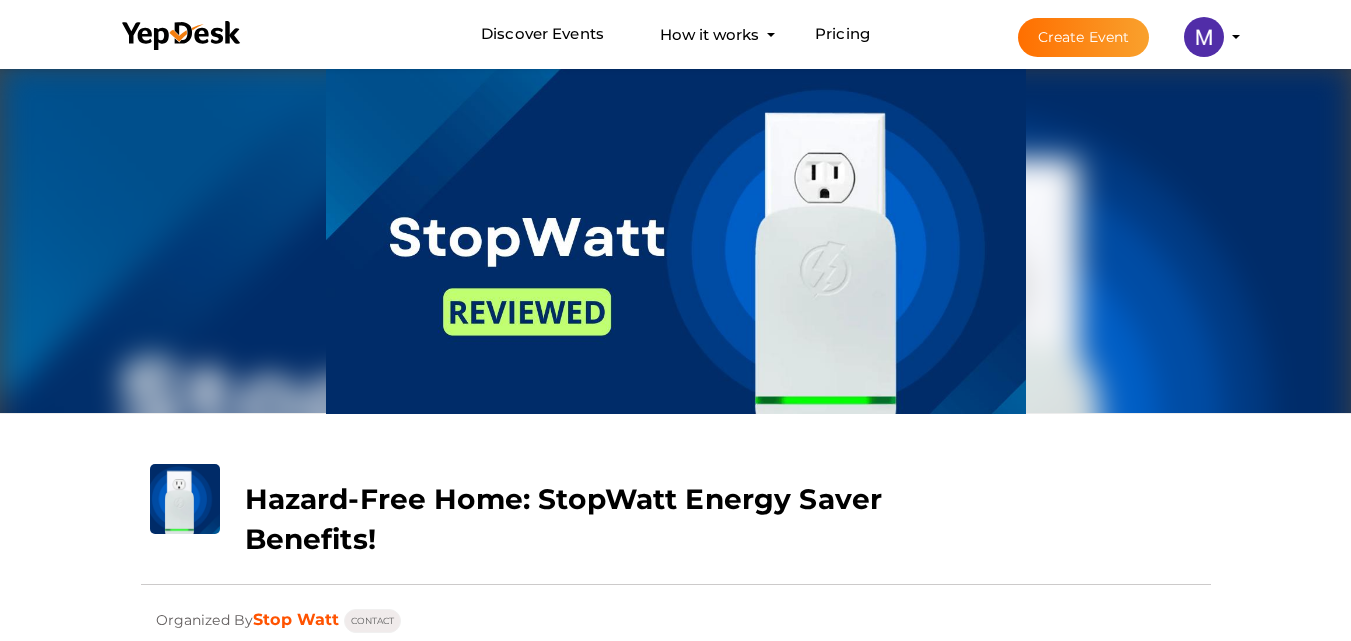 click at bounding box center [1204, 37] 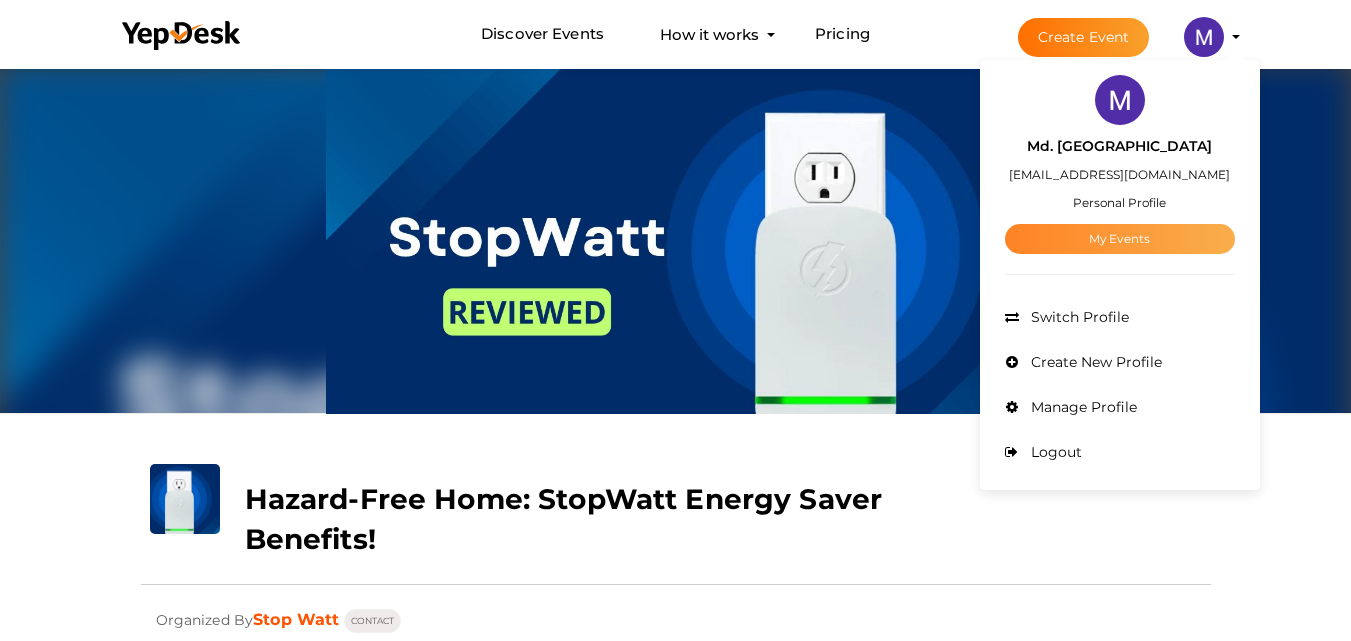 click on "My Events" at bounding box center (1120, 239) 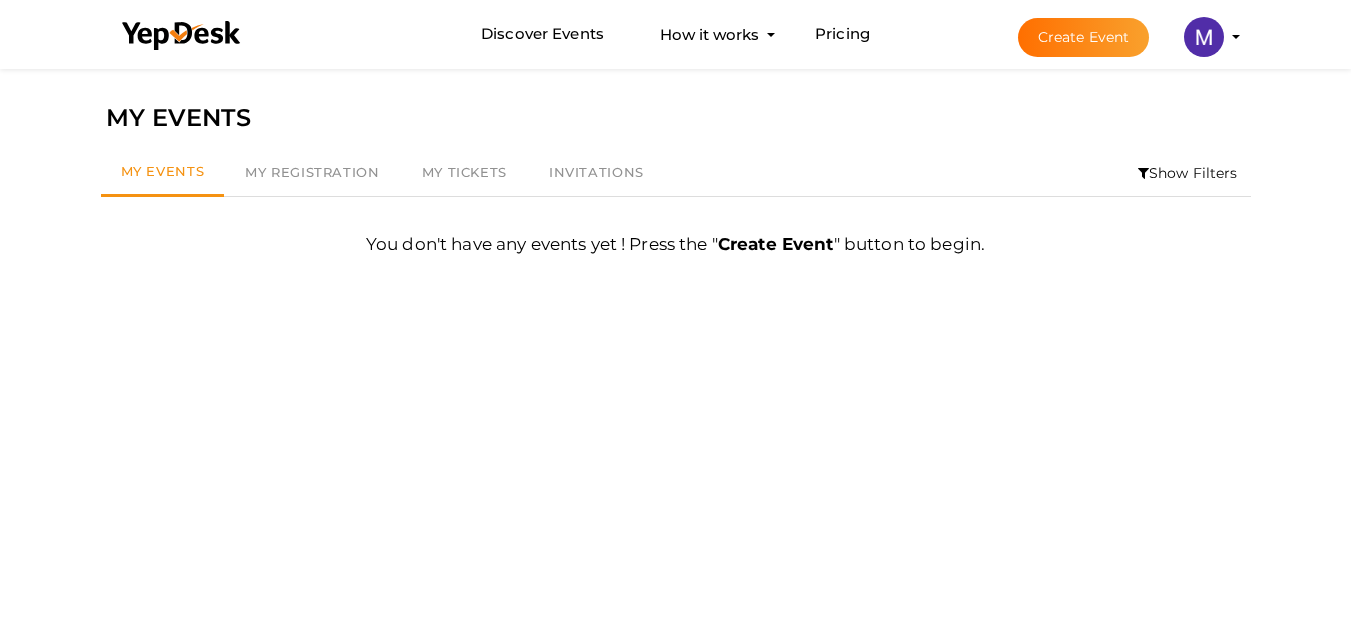 click at bounding box center (1204, 37) 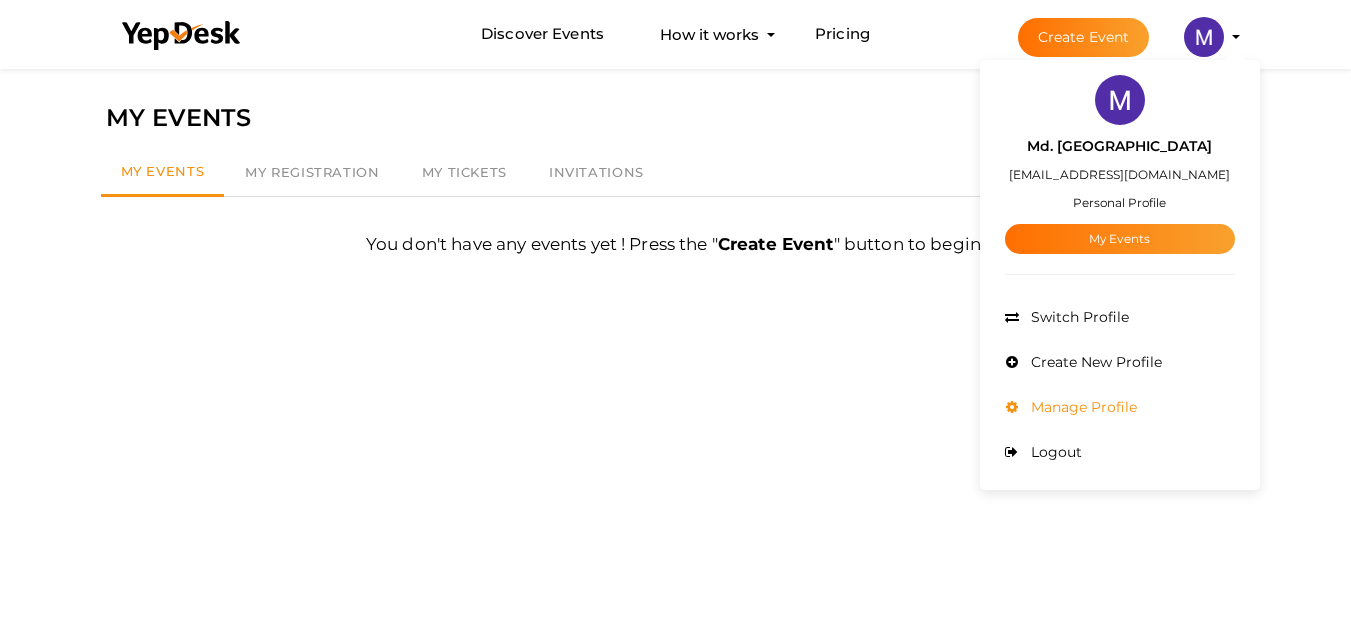 click on "Manage Profile" at bounding box center [1081, 407] 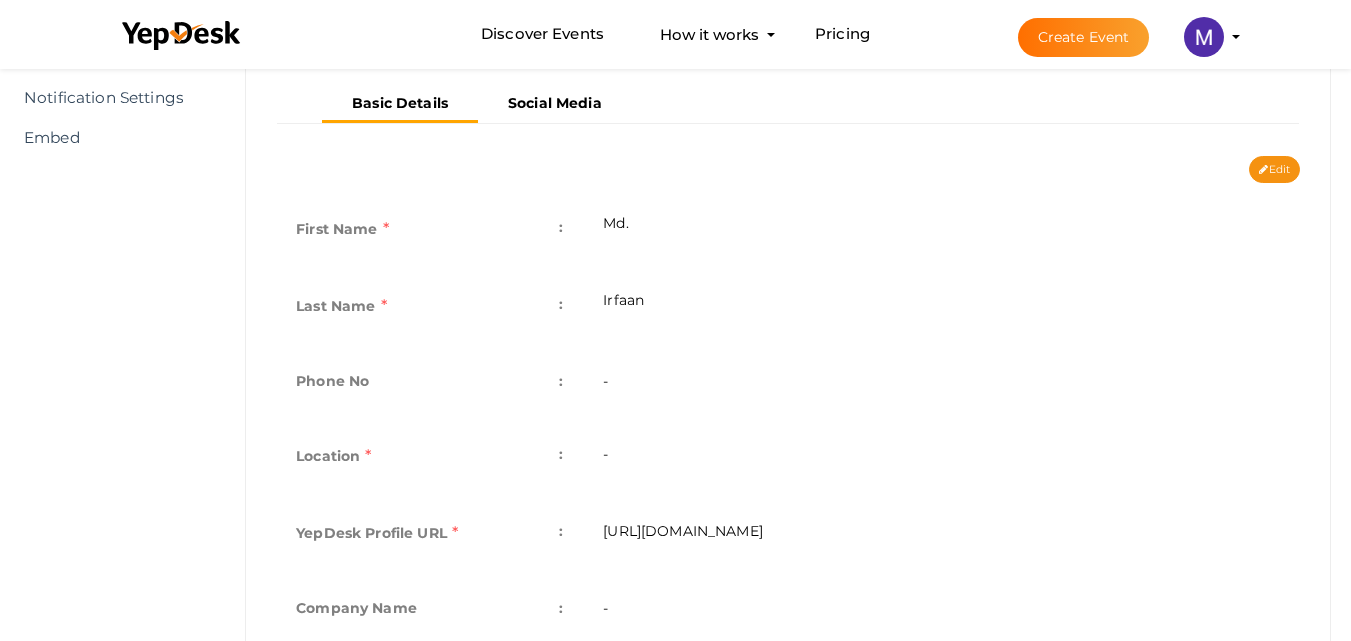 scroll, scrollTop: 358, scrollLeft: 0, axis: vertical 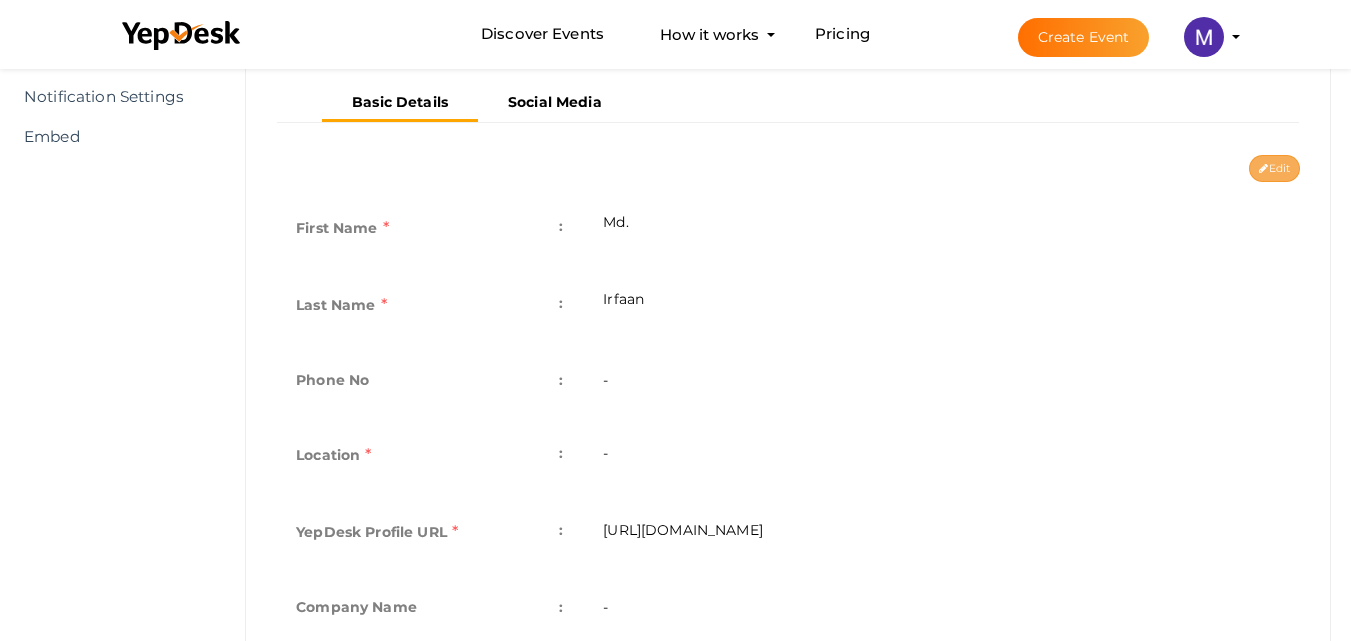click on "Edit" at bounding box center [1274, 168] 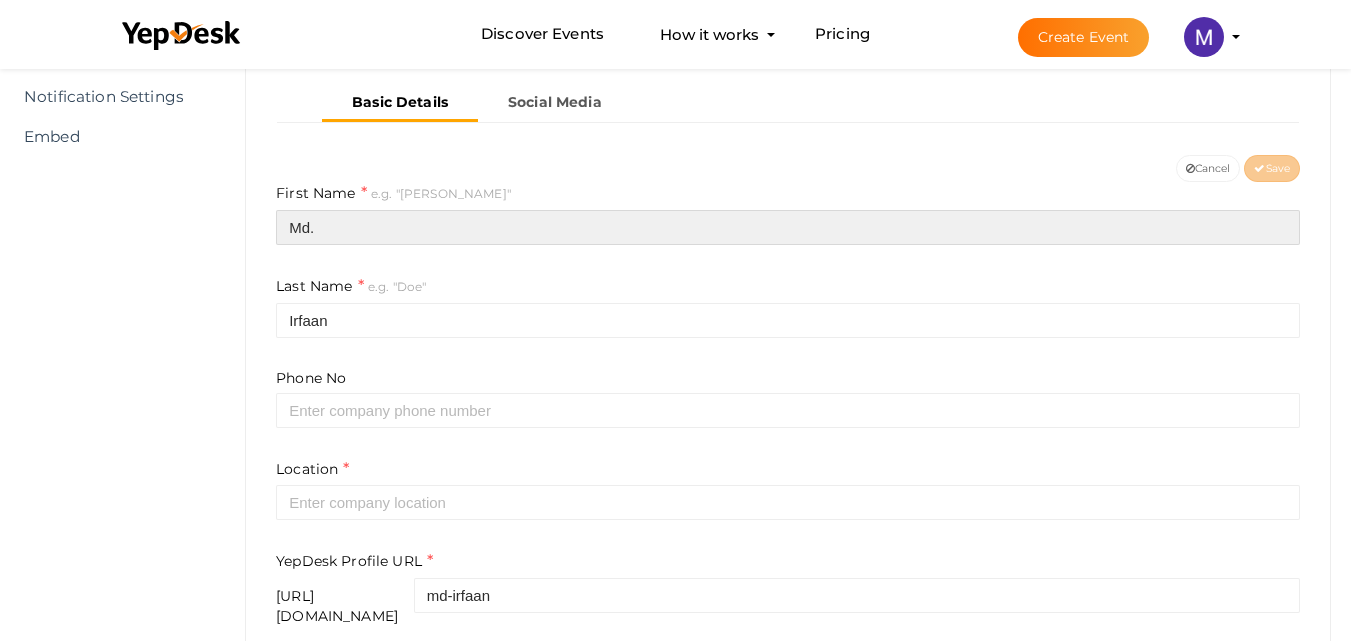 click on "Md." at bounding box center [788, 227] 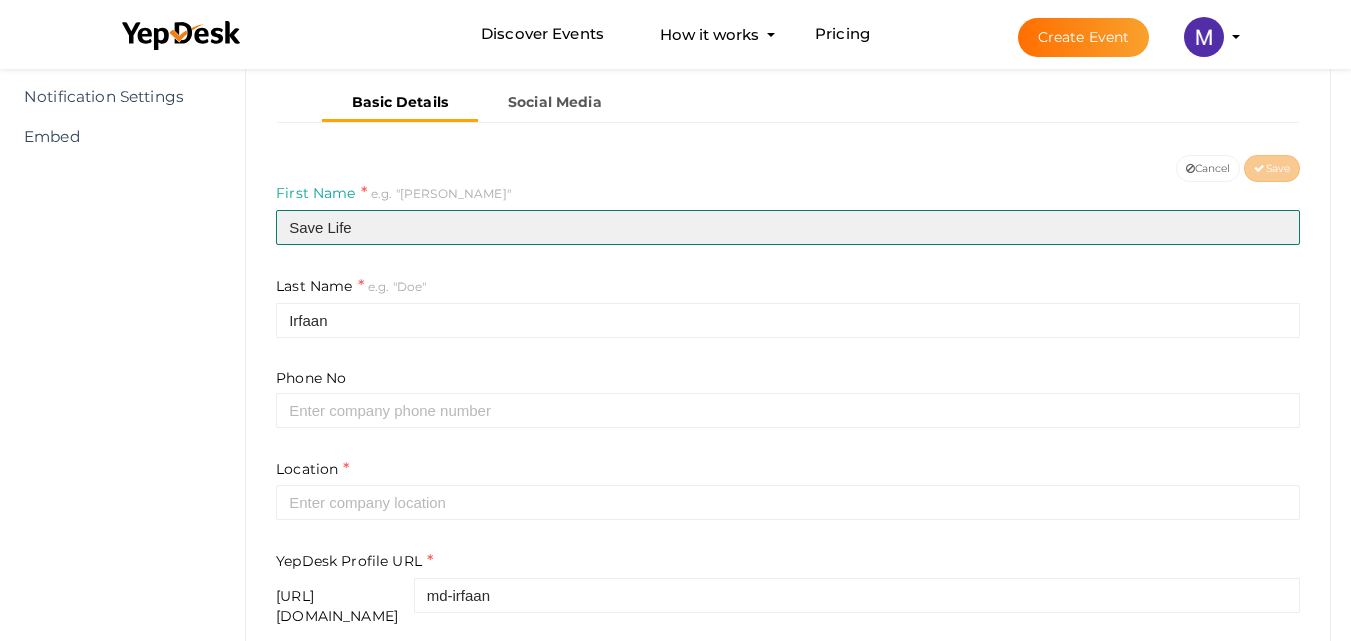 type on "Save Life" 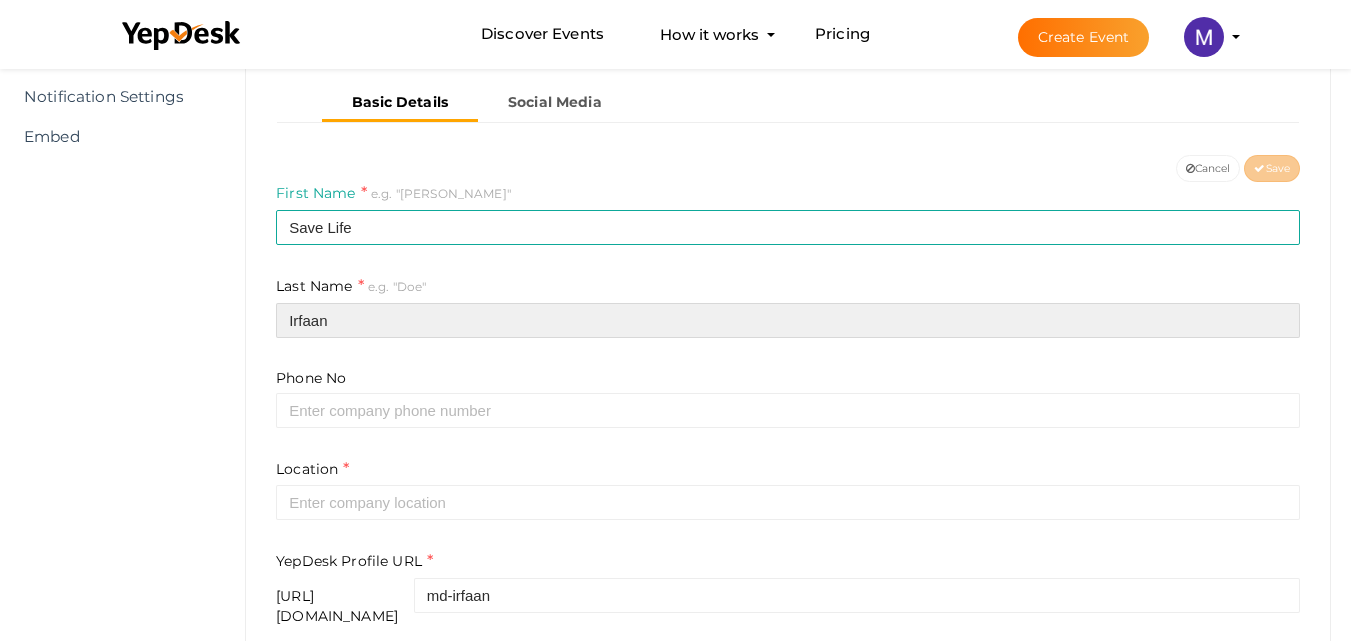 click on "Irfaan" at bounding box center [788, 320] 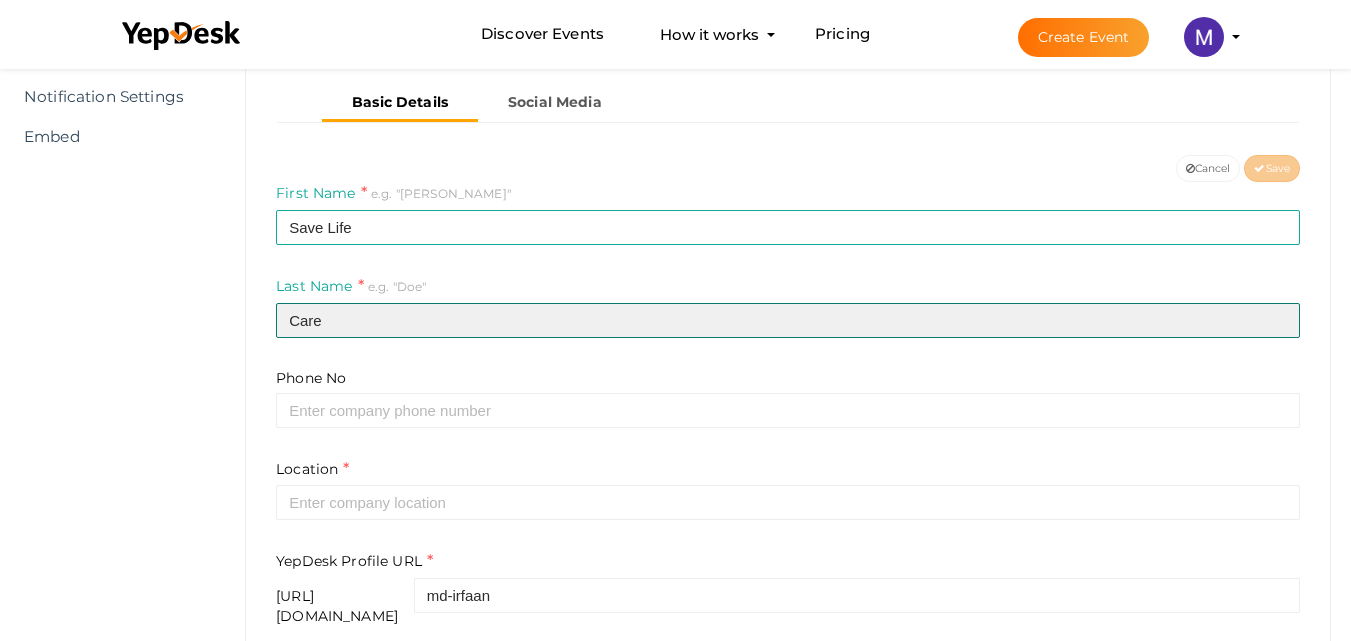type on "Care" 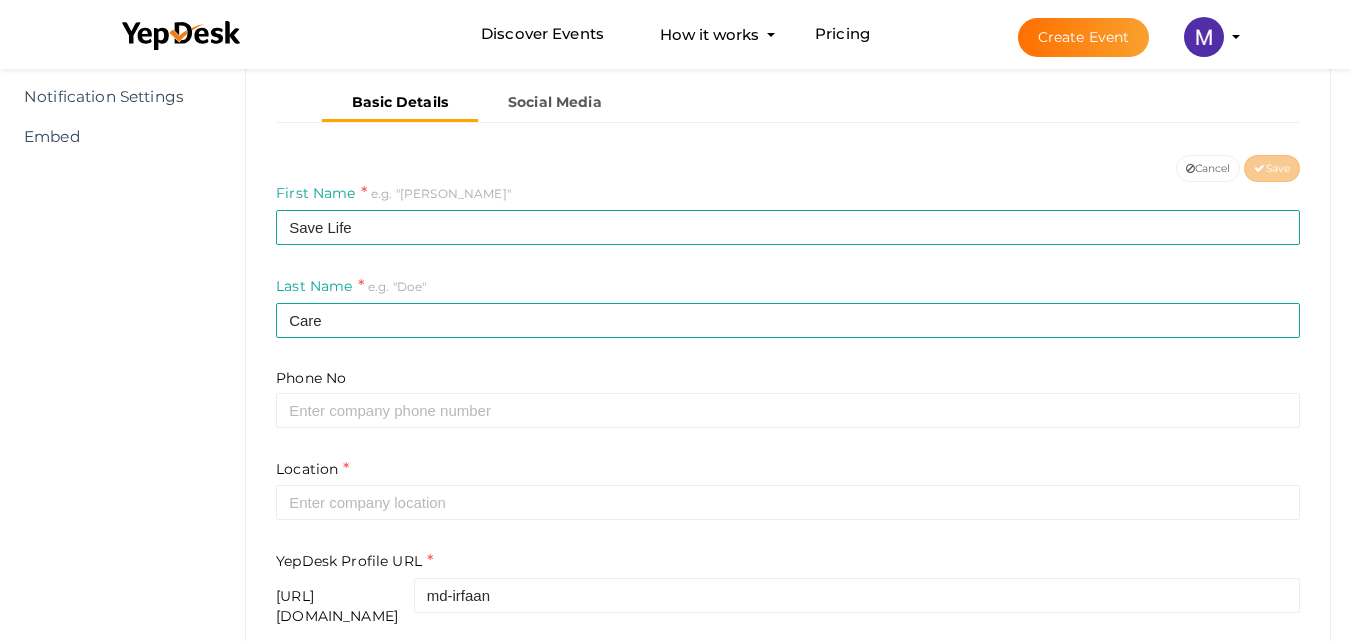 click on "Phone No" at bounding box center [788, 398] 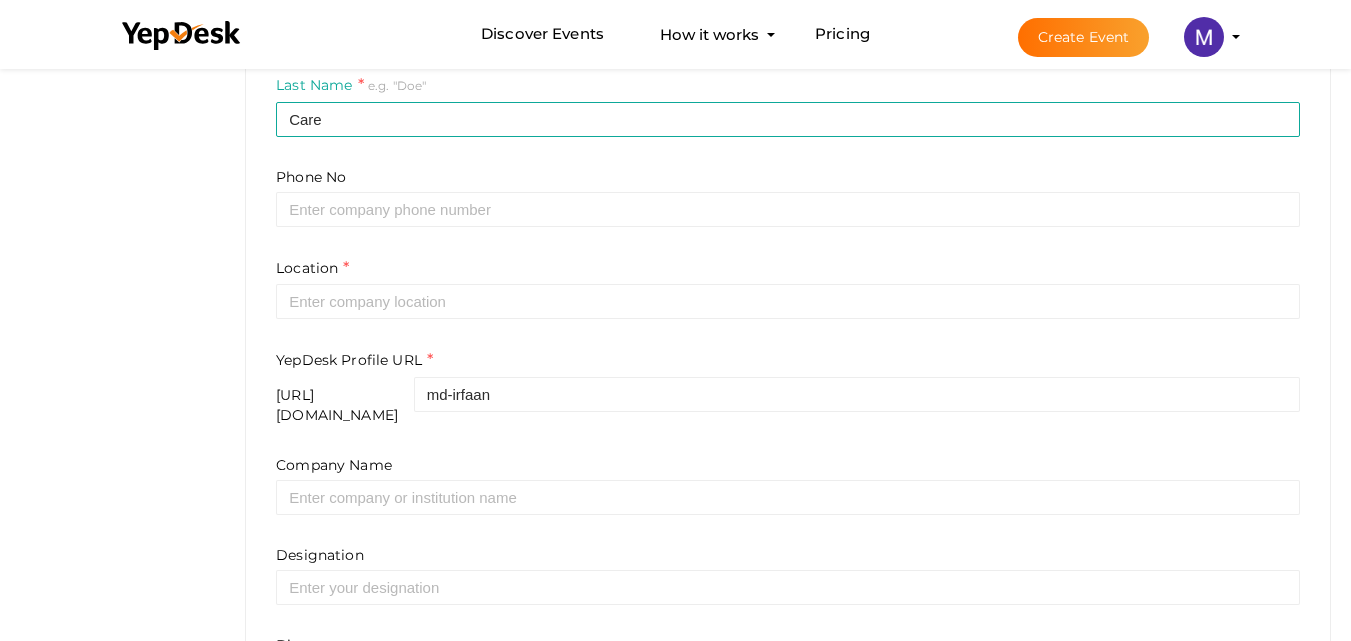 scroll, scrollTop: 560, scrollLeft: 0, axis: vertical 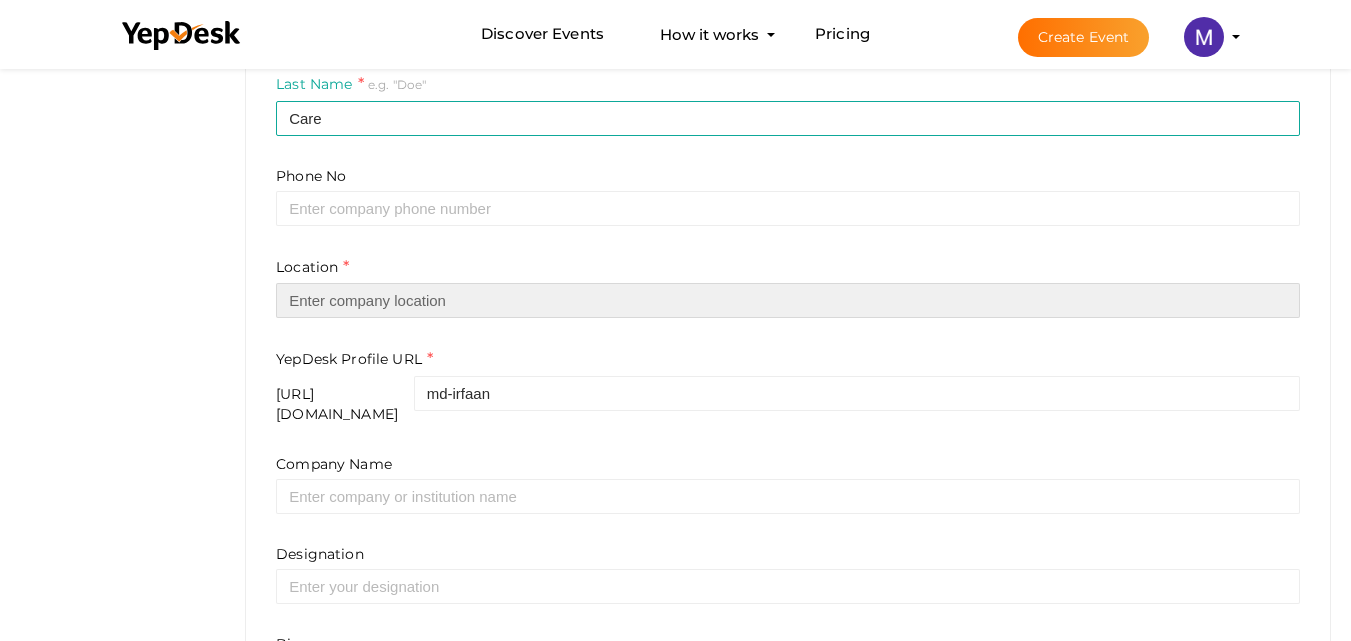 click at bounding box center (788, 300) 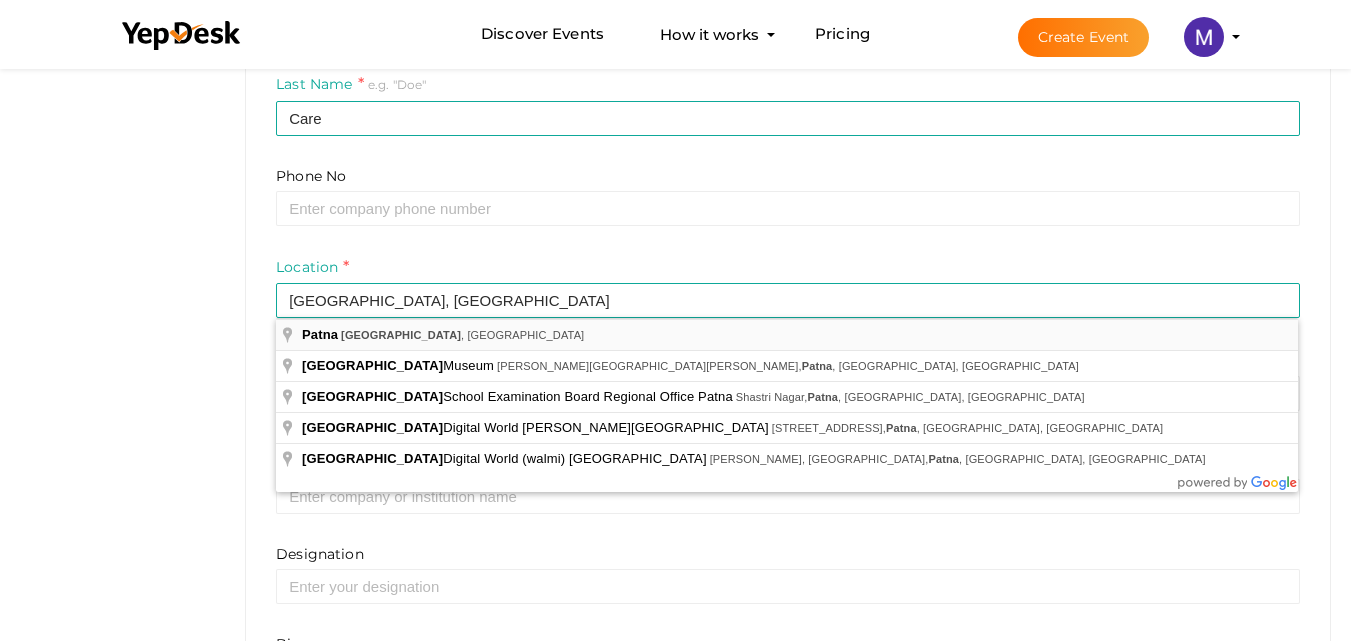 type on "[GEOGRAPHIC_DATA], [GEOGRAPHIC_DATA], [GEOGRAPHIC_DATA]" 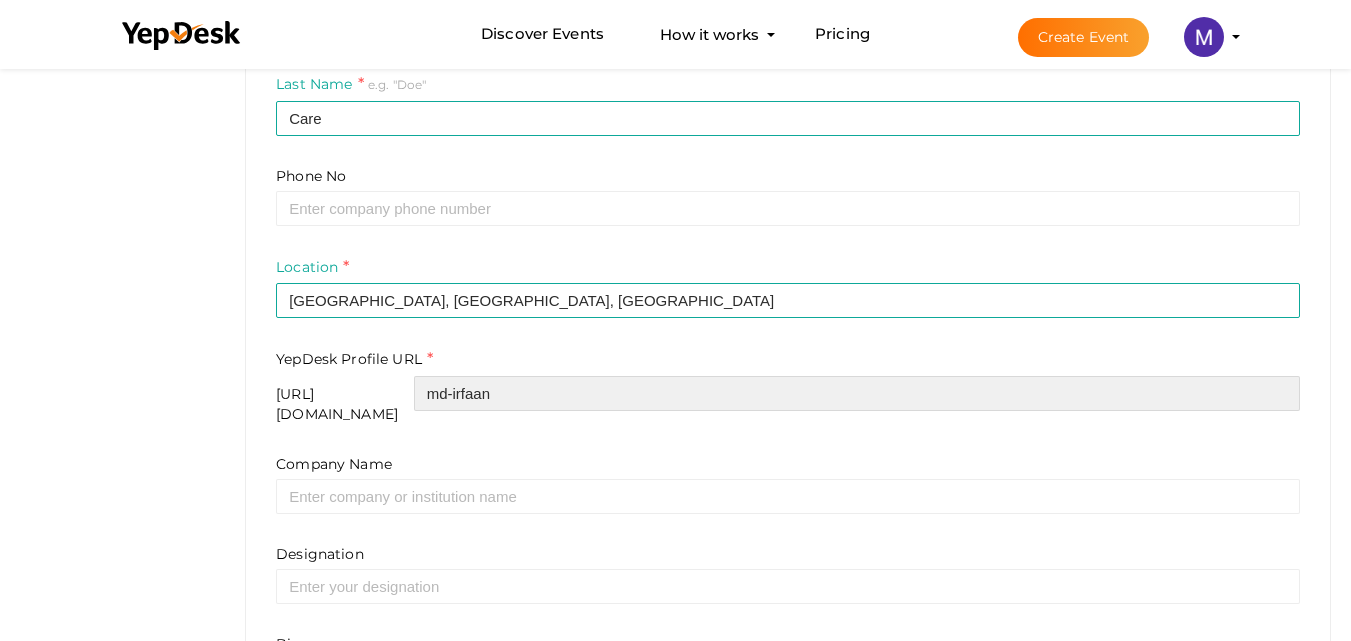 click on "md-irfaan" at bounding box center [857, 393] 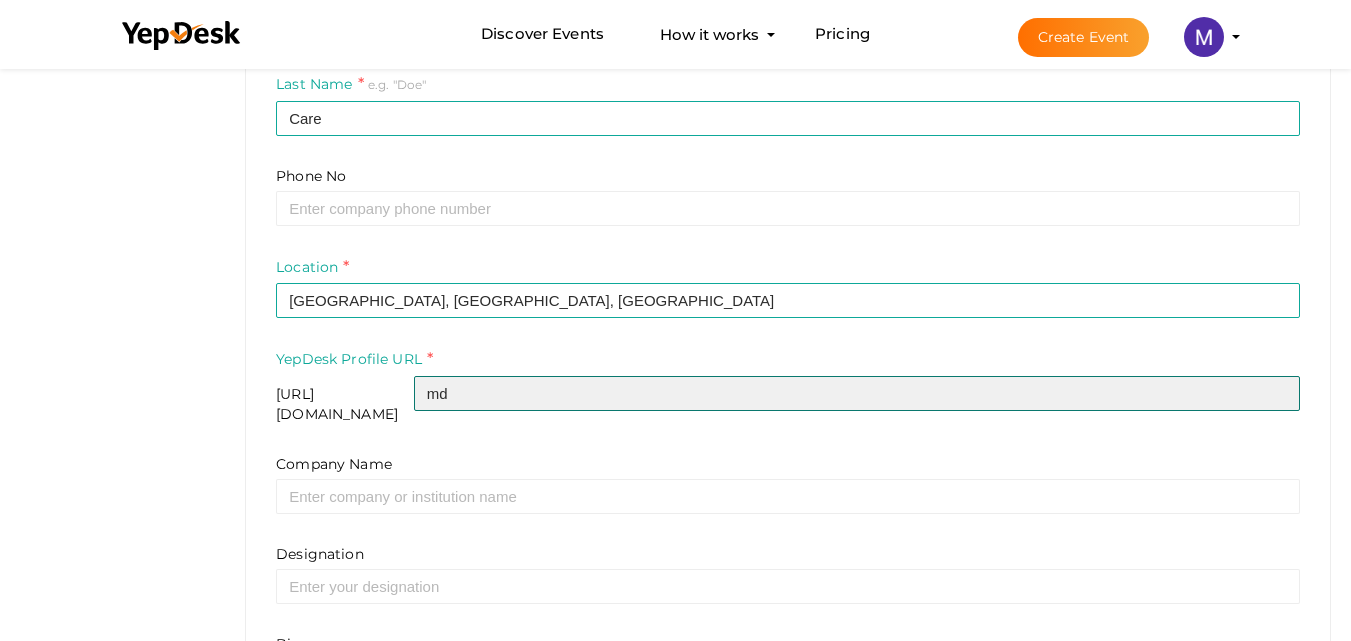 type on "m" 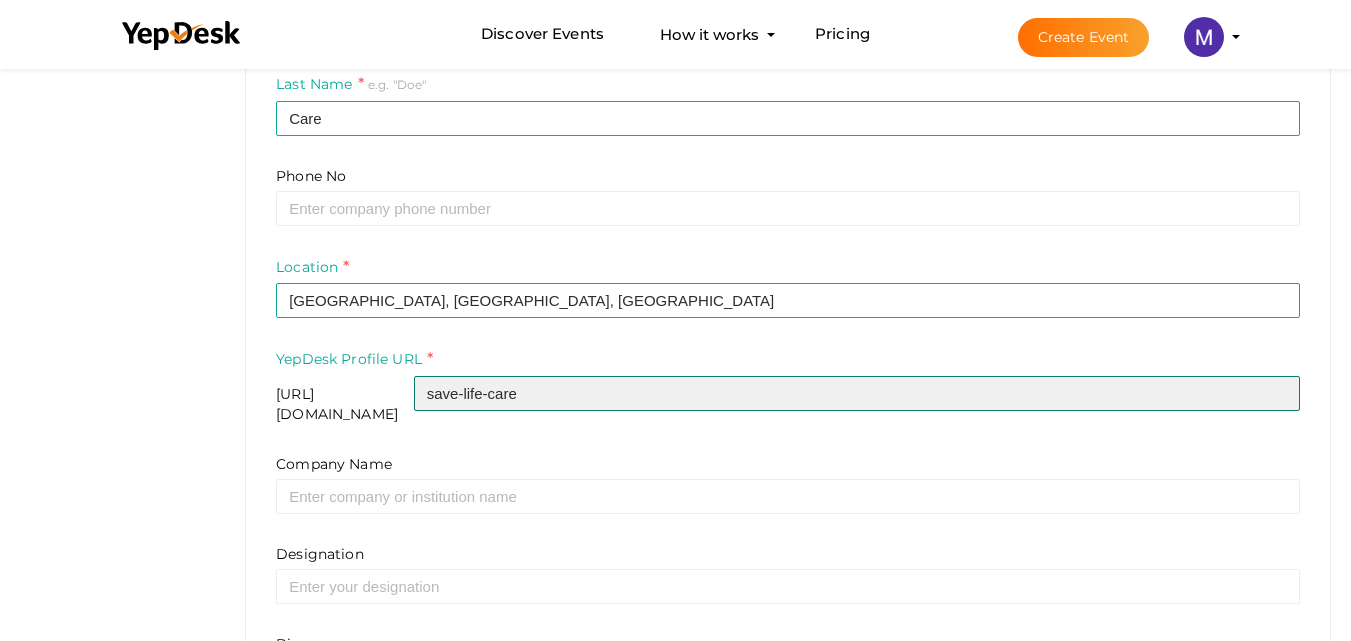 type on "save-life-care" 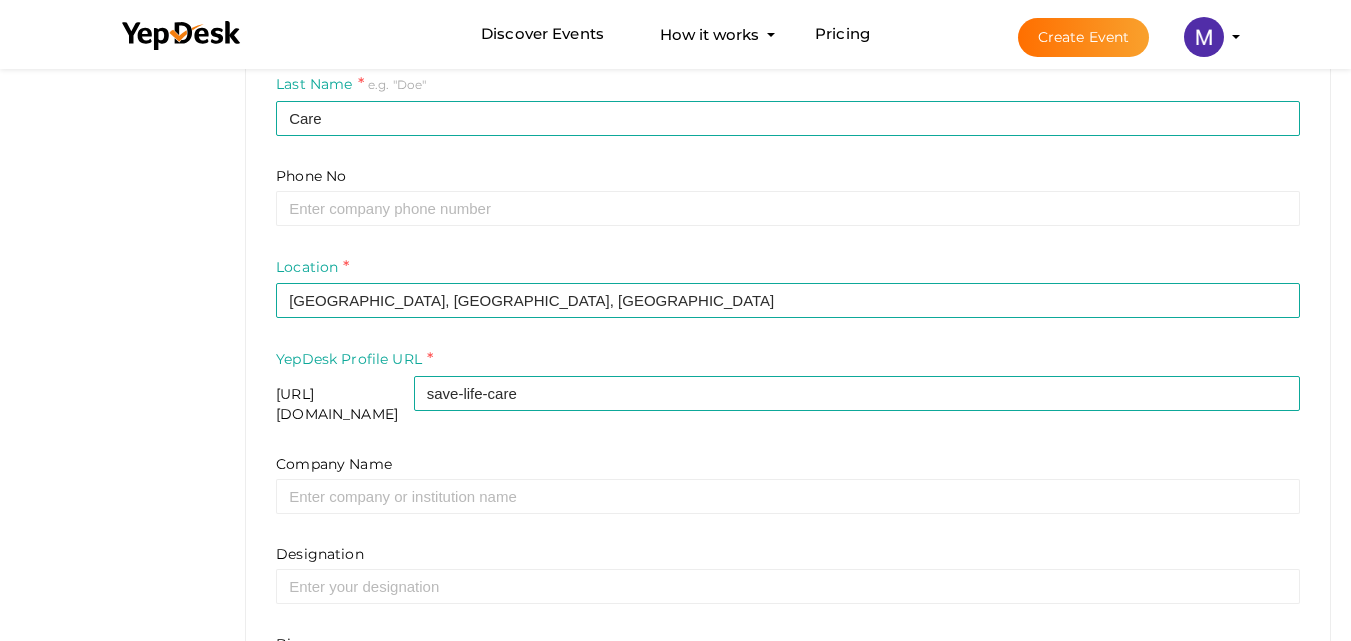 click on "First Name
e.g. "John"
Save Life
Last Name
e.g. "Doe"
Care
Phone No
Location
Patna, Bihar, India
YepDesk Profile URL
https://www.yepdesk.com/profile/
save-life-care
Company Name
Designation
Bio" at bounding box center [788, 349] 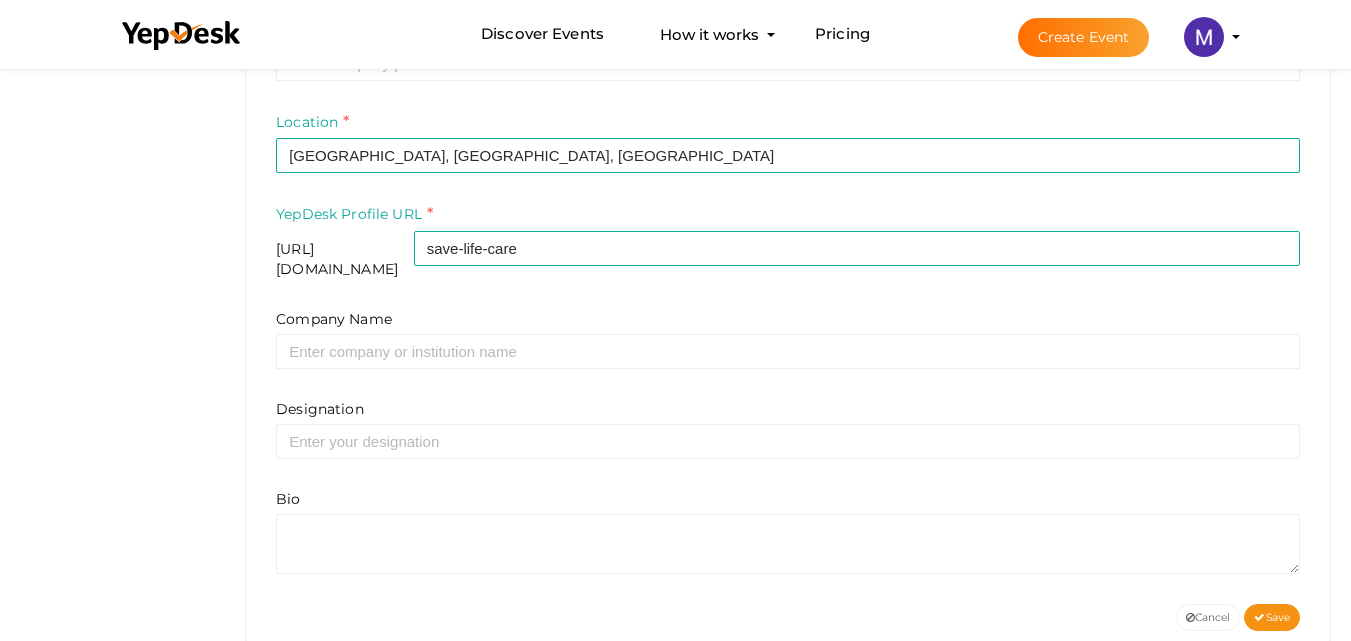 scroll, scrollTop: 723, scrollLeft: 0, axis: vertical 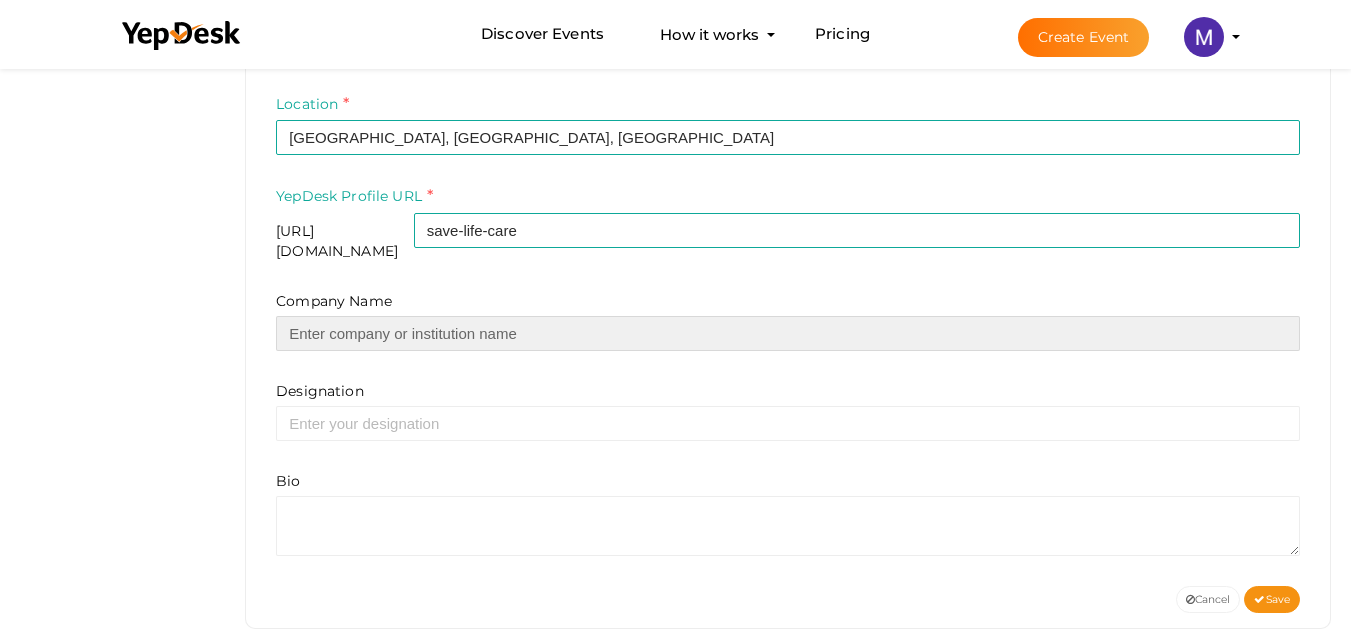 click at bounding box center (788, 333) 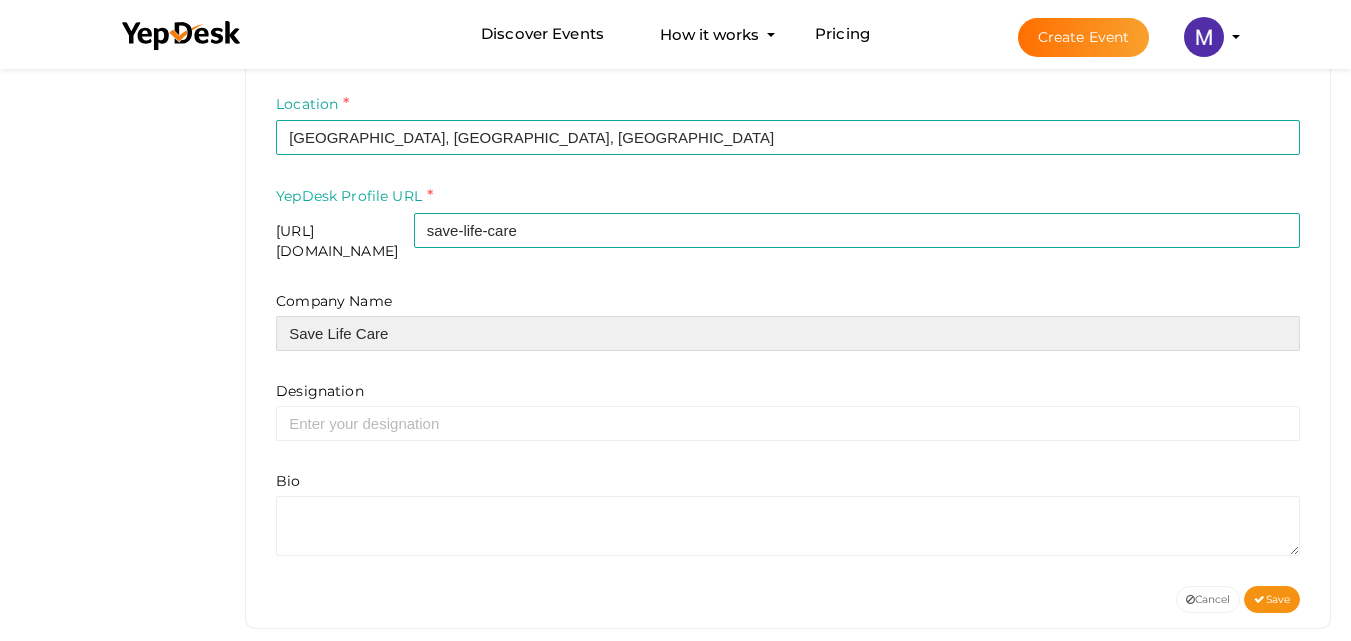 type on "Save Life Care" 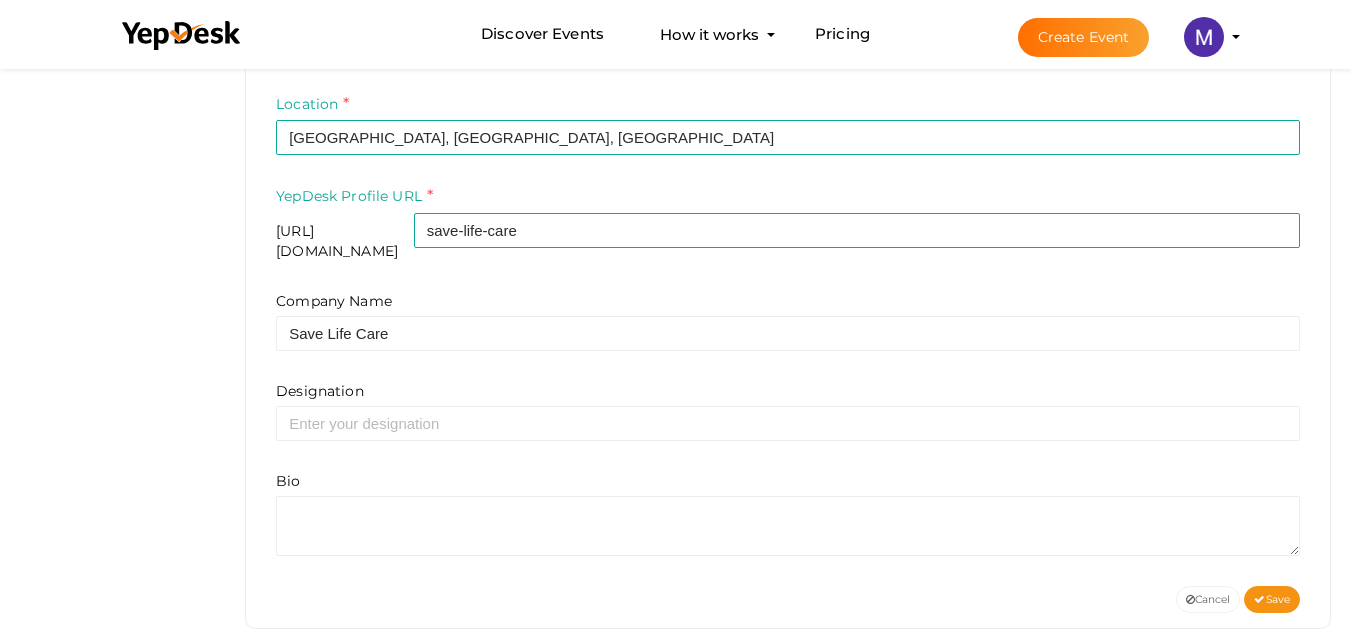 click on "Company Name
Save Life Care" at bounding box center (788, 321) 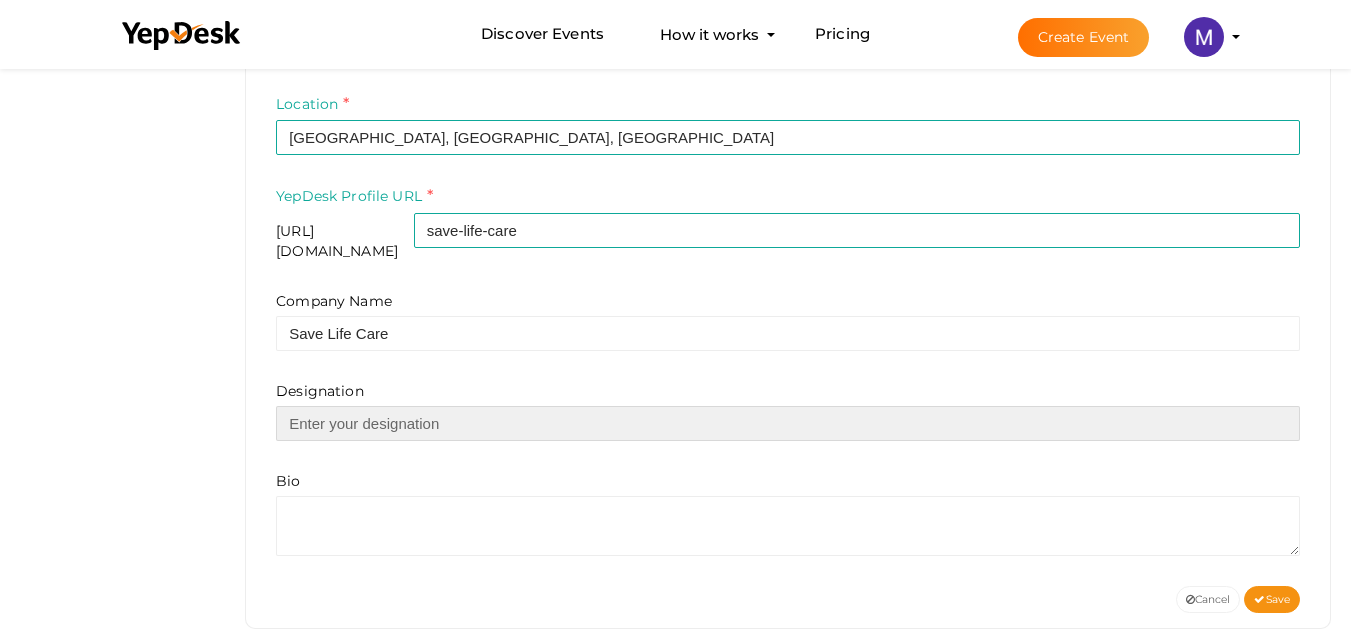 click at bounding box center [788, 423] 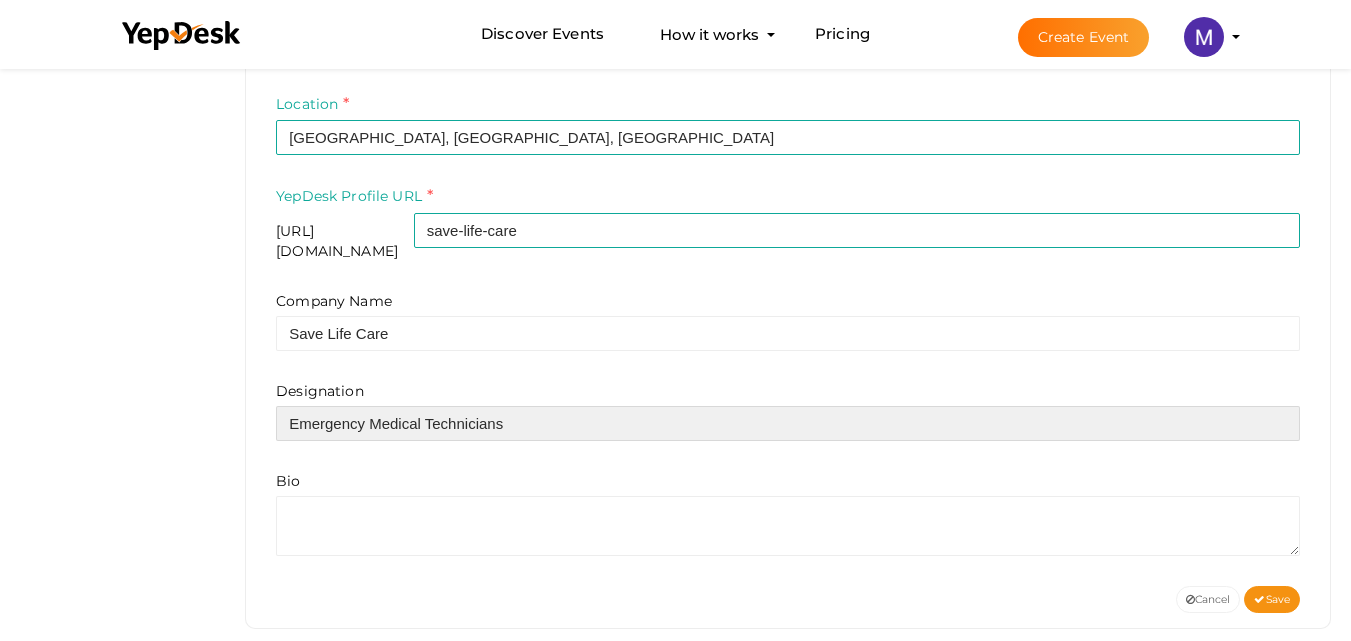 type on "Emergency Medical Technicians" 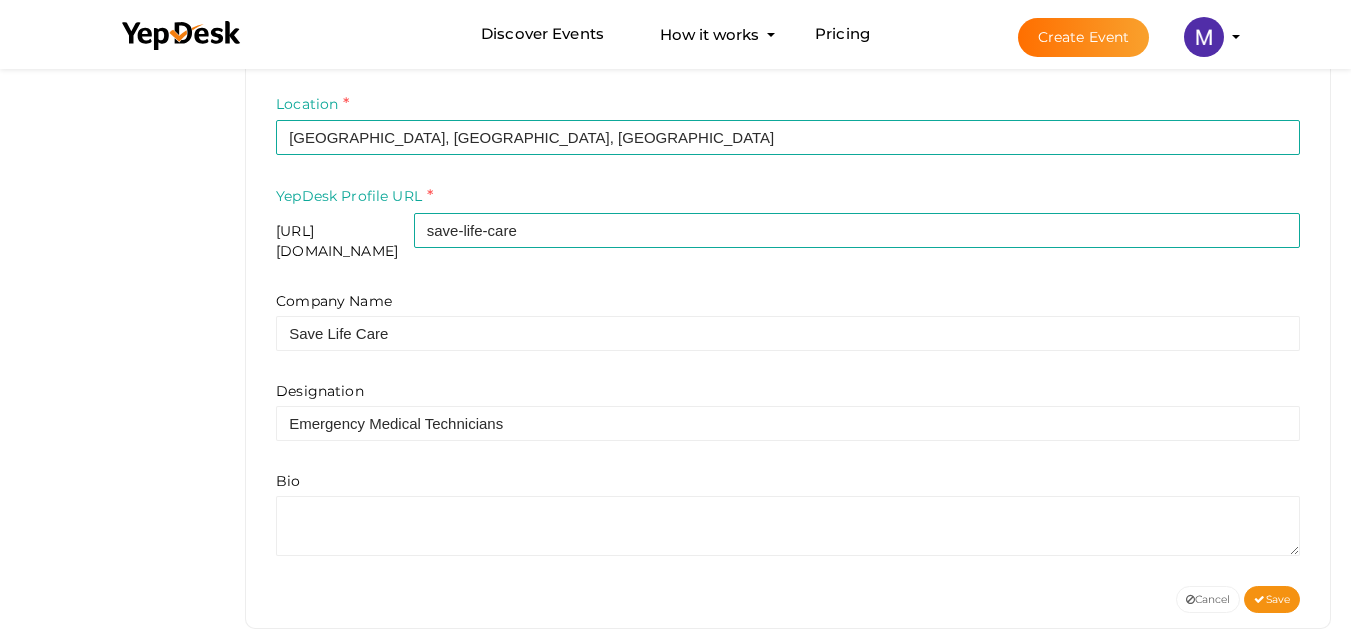 click on "Company Name
Save Life Care
Designation
Emergency Medical Technicians
Bio" at bounding box center (788, 423) 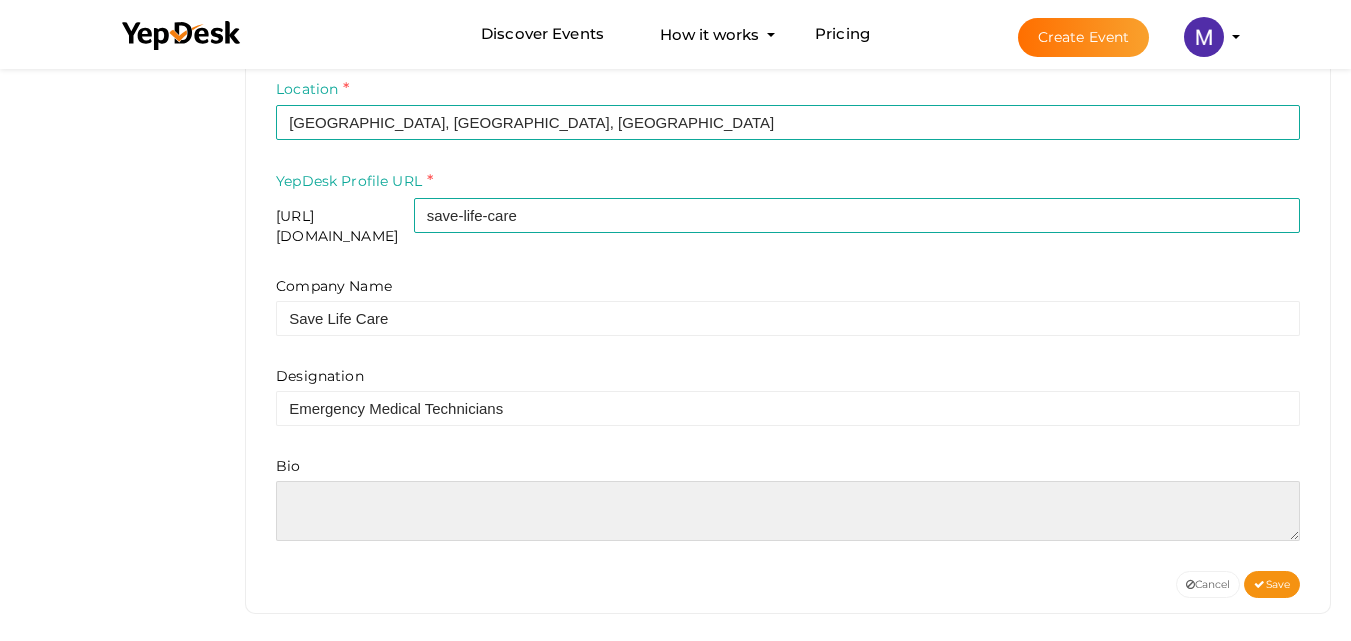 click at bounding box center [788, 511] 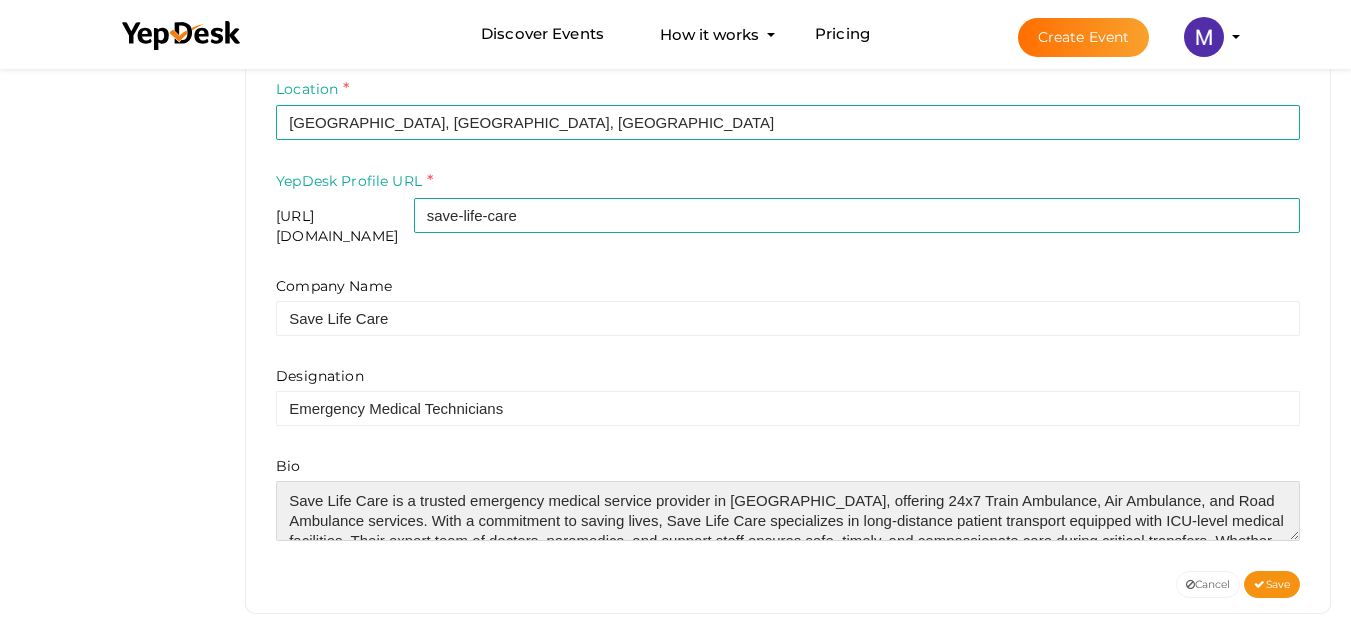 scroll, scrollTop: 50, scrollLeft: 0, axis: vertical 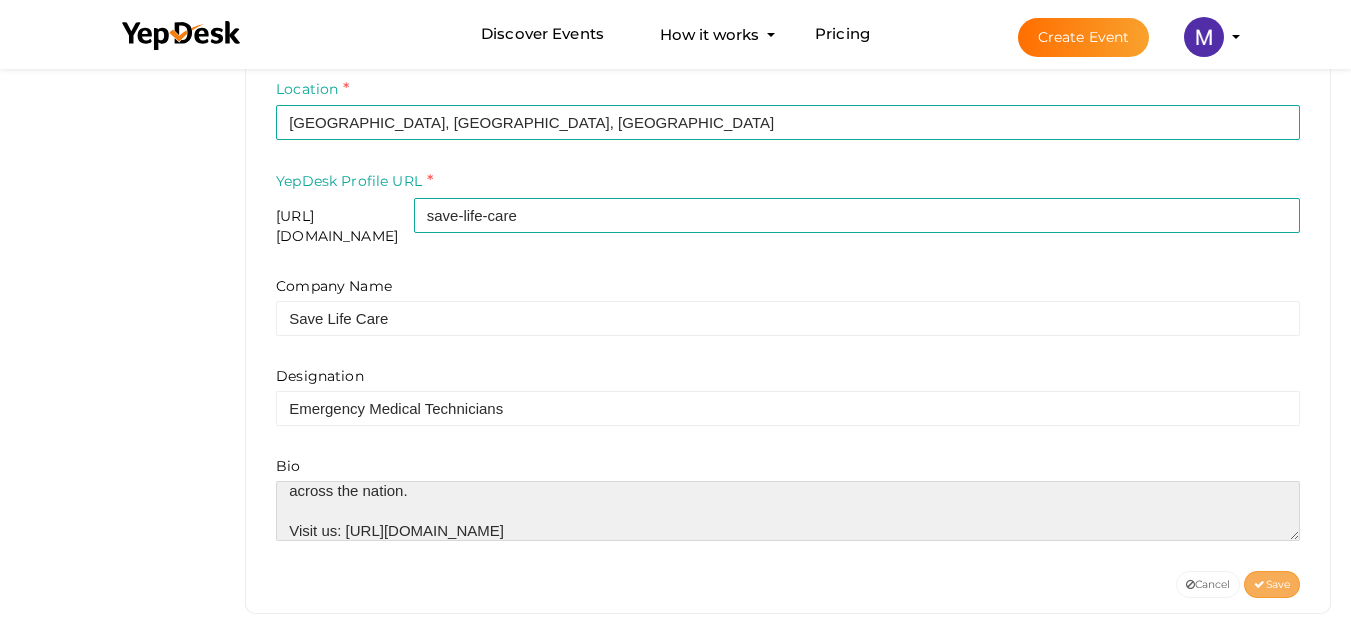 type on "Save Life Care is a trusted emergency medical service provider in India, offering 24x7 Train Ambulance, Air Ambulance, and Road Ambulance services. With a commitment to saving lives, Save Life Care specializes in long-distance patient transport equipped with ICU-level medical facilities. Their expert team of doctors, paramedics, and support staff ensures safe, timely, and compassionate care during critical transfers. Whether it’s intercity travel or remote area coverage, Save Life Care is dedicated to delivering fast, reliable, and affordable emergency healthcare solutions across the nation.
Visit us: https://savelifecare.com" 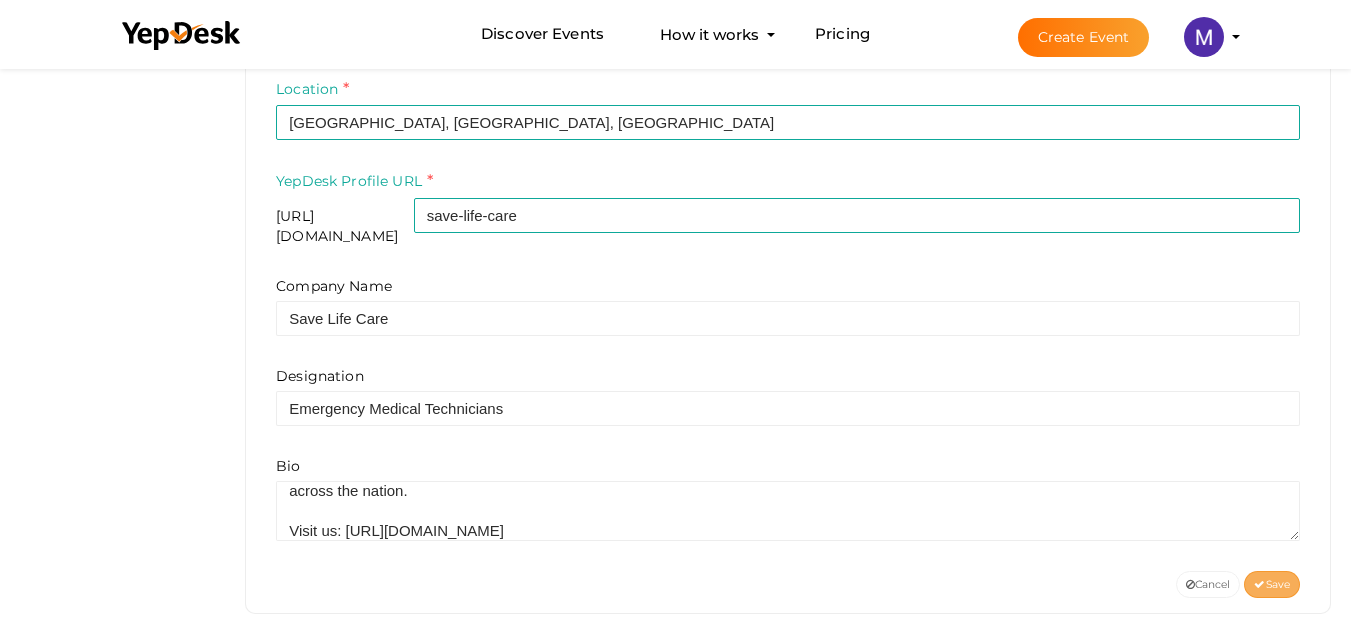 click at bounding box center [1259, 585] 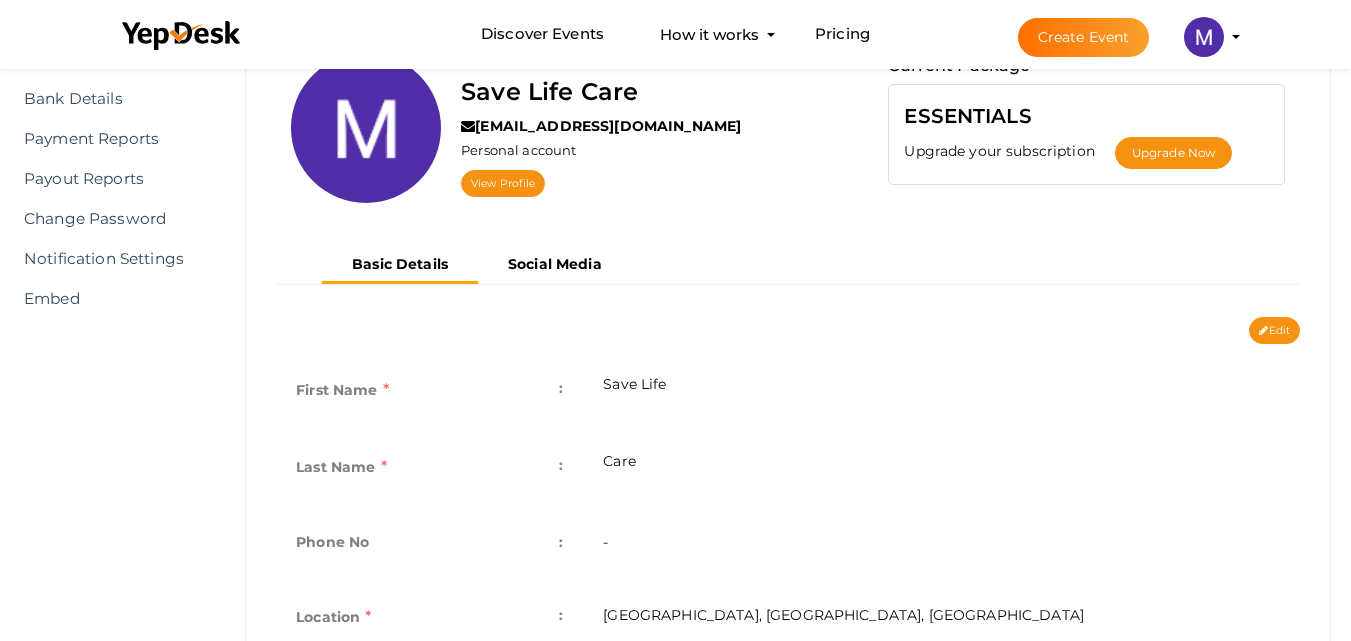 scroll, scrollTop: 197, scrollLeft: 0, axis: vertical 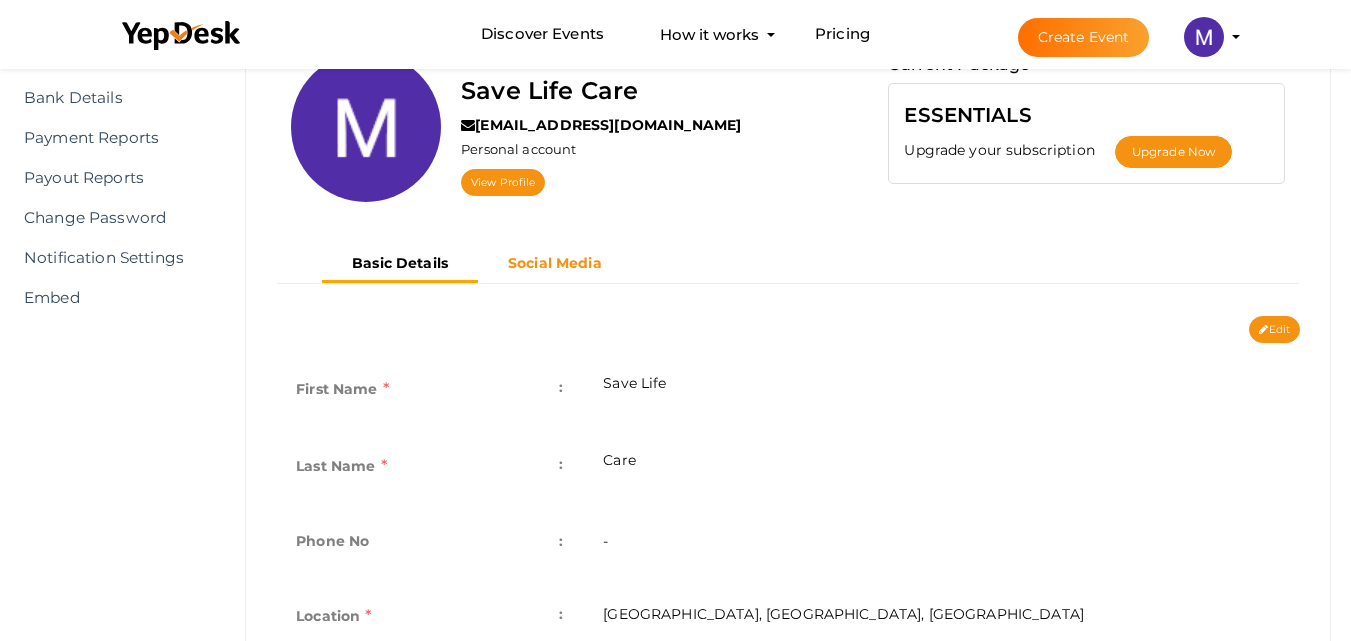 click on "Social Media" at bounding box center [555, 263] 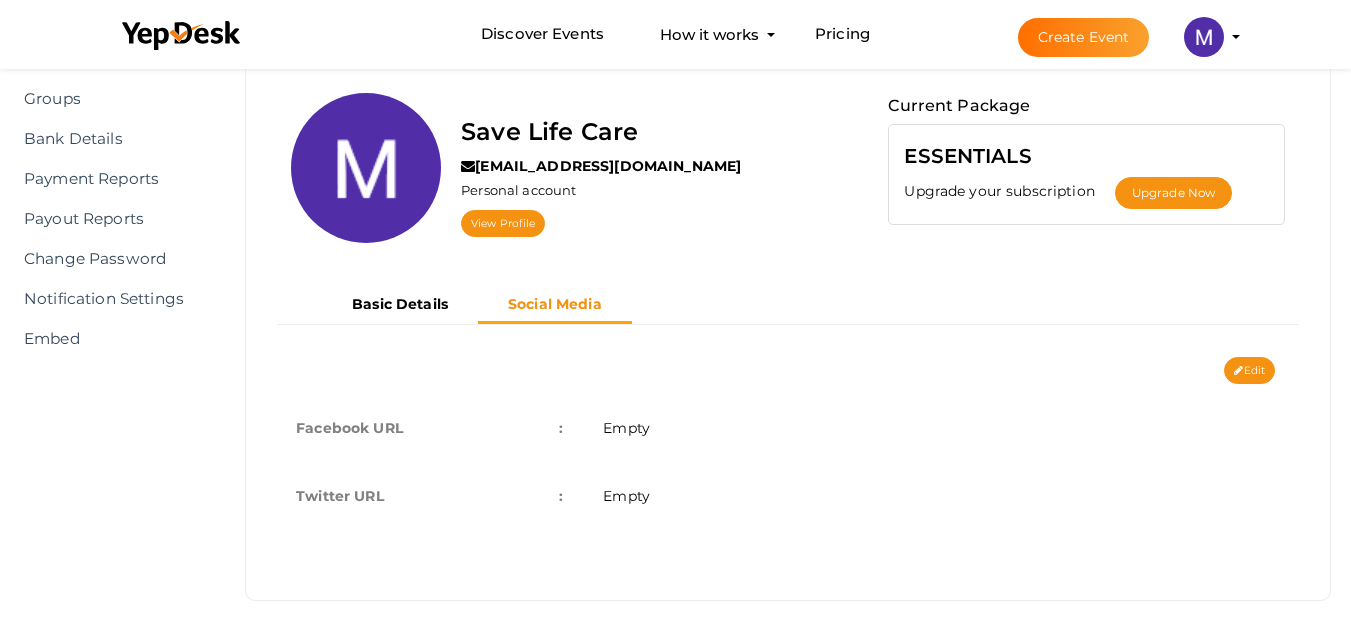 scroll, scrollTop: 156, scrollLeft: 0, axis: vertical 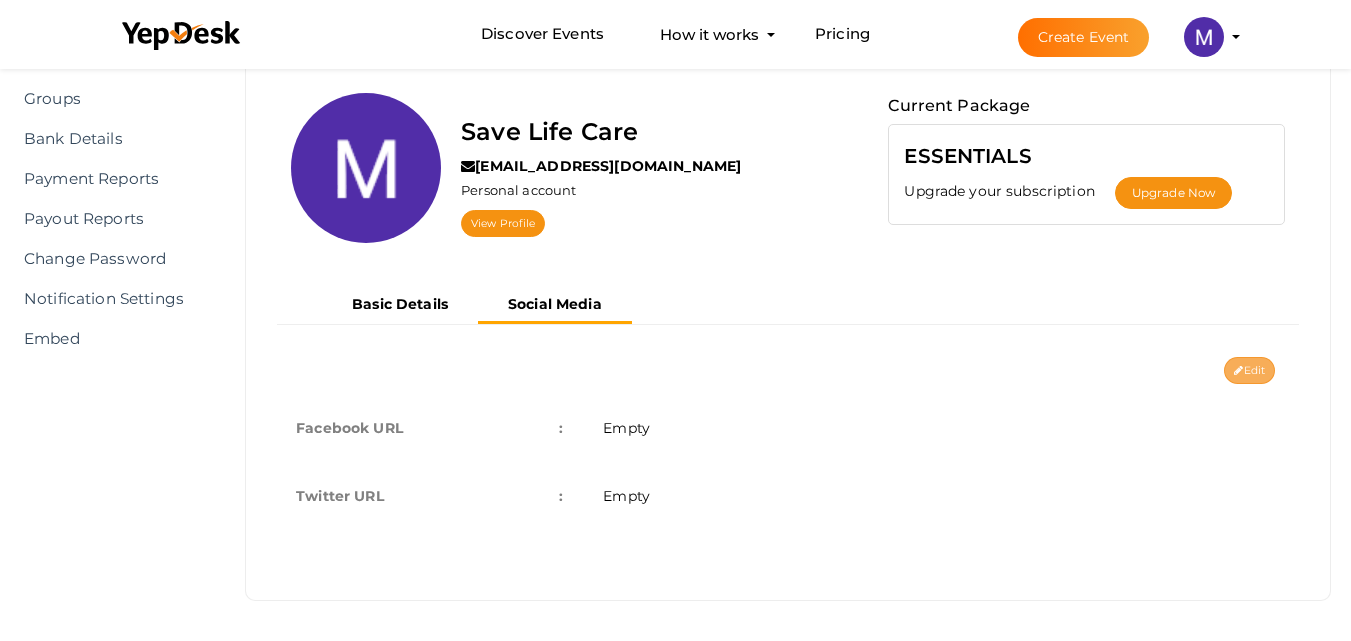 click on "Edit" at bounding box center [1249, 370] 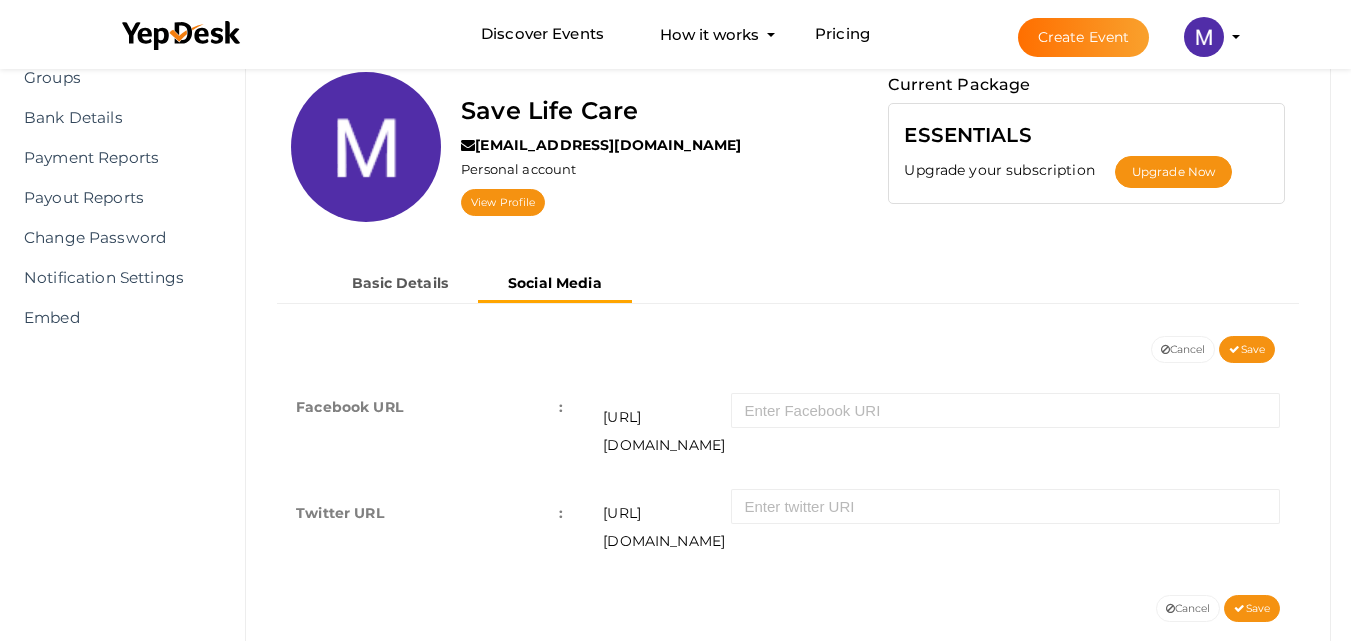 scroll, scrollTop: 187, scrollLeft: 0, axis: vertical 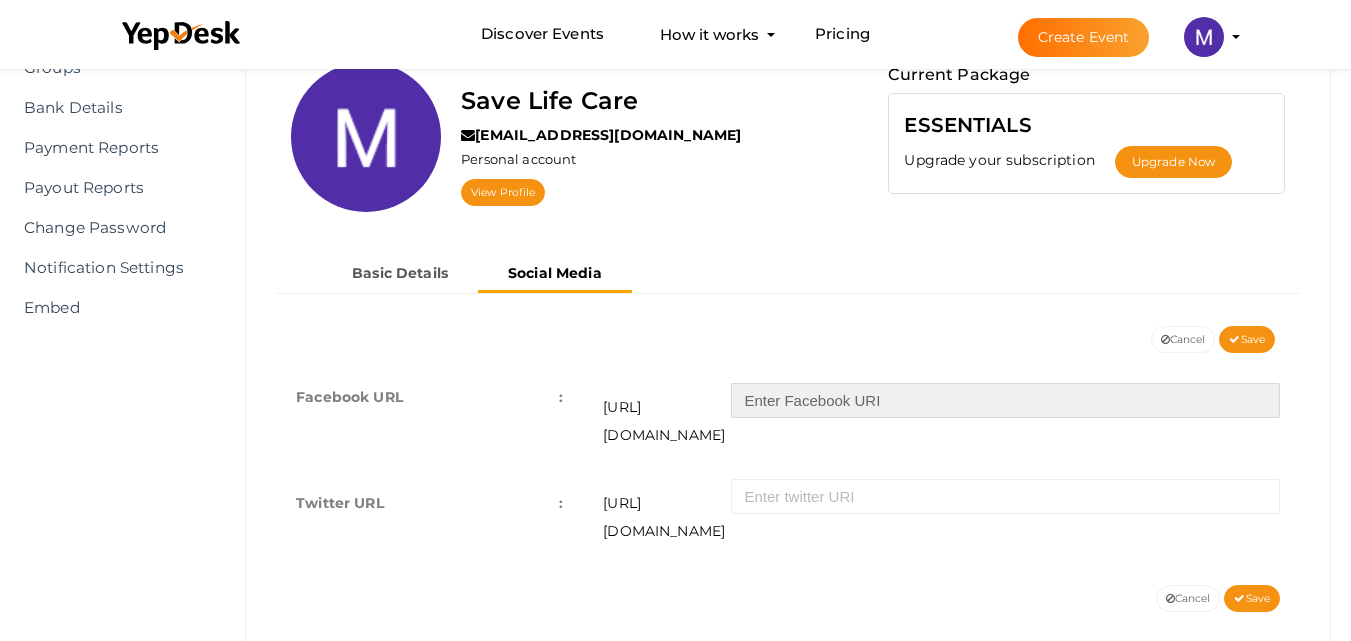 click at bounding box center [1005, 400] 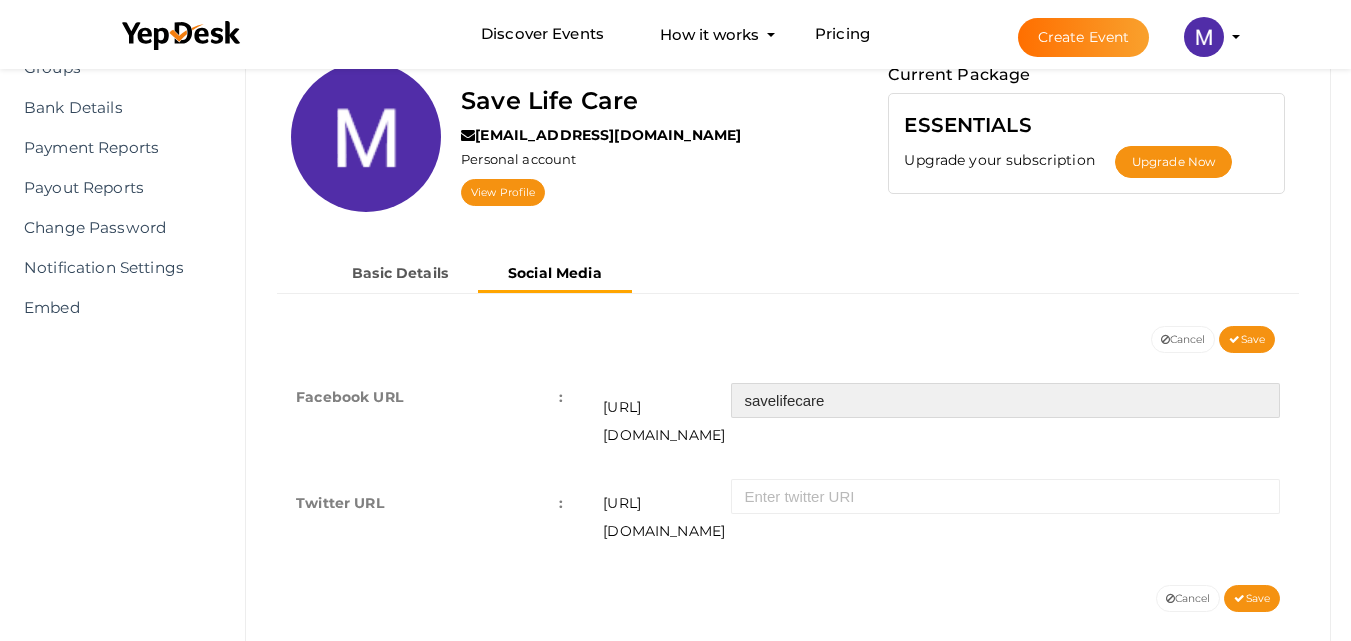 type on "savelifecare" 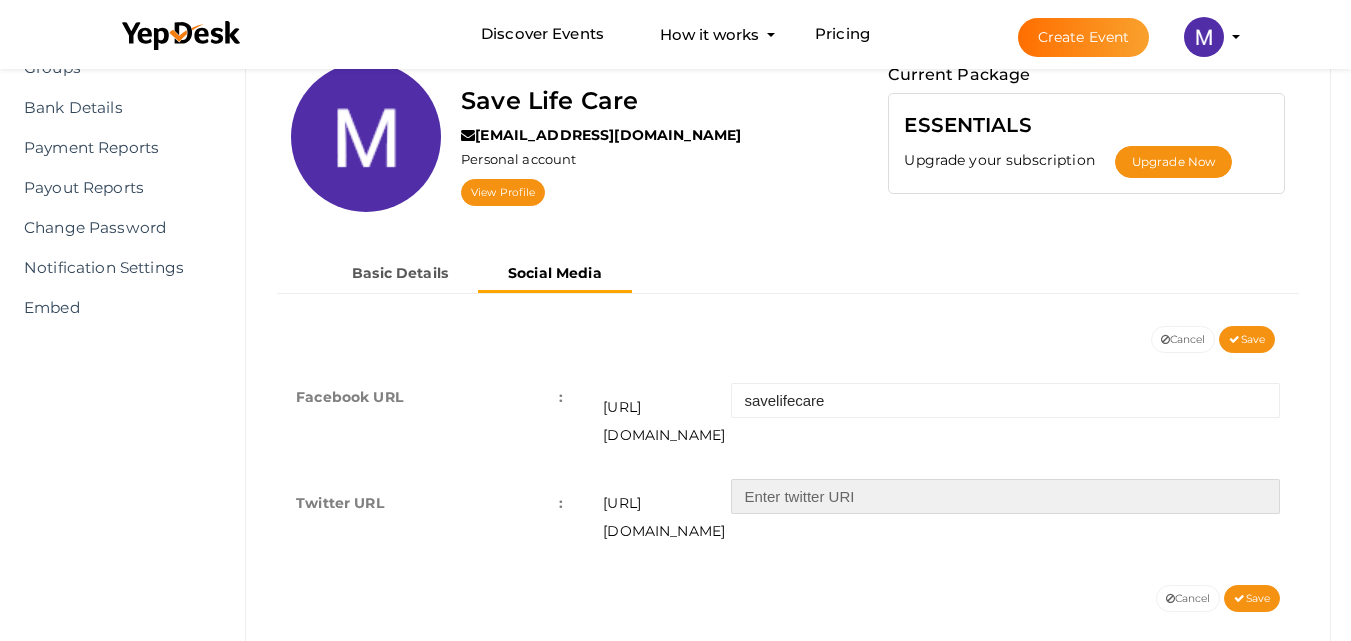 click at bounding box center [1005, 496] 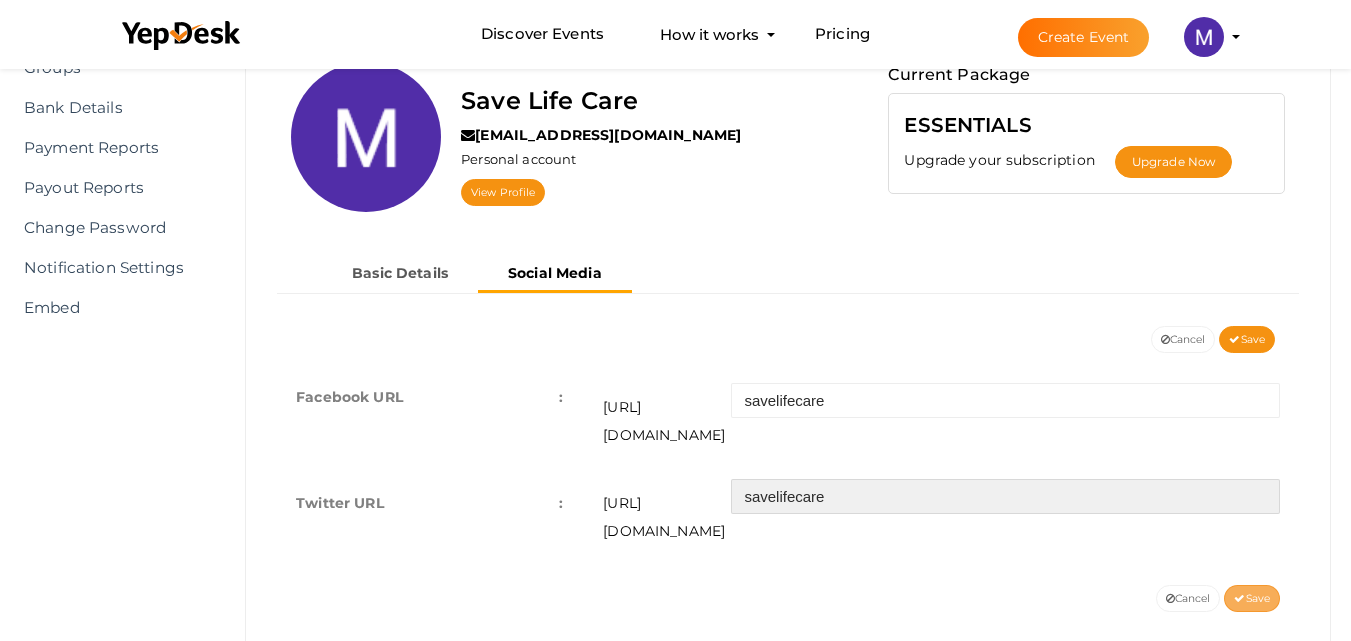type on "savelifecare" 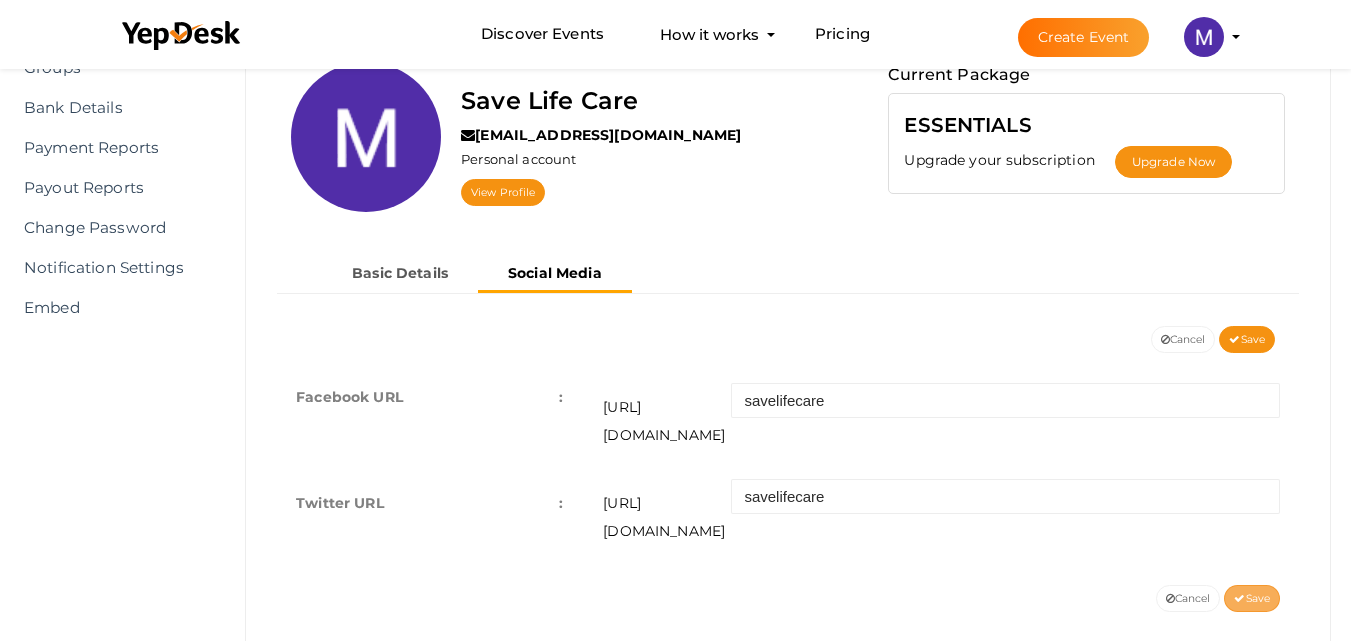 click on "Save" at bounding box center [1252, 598] 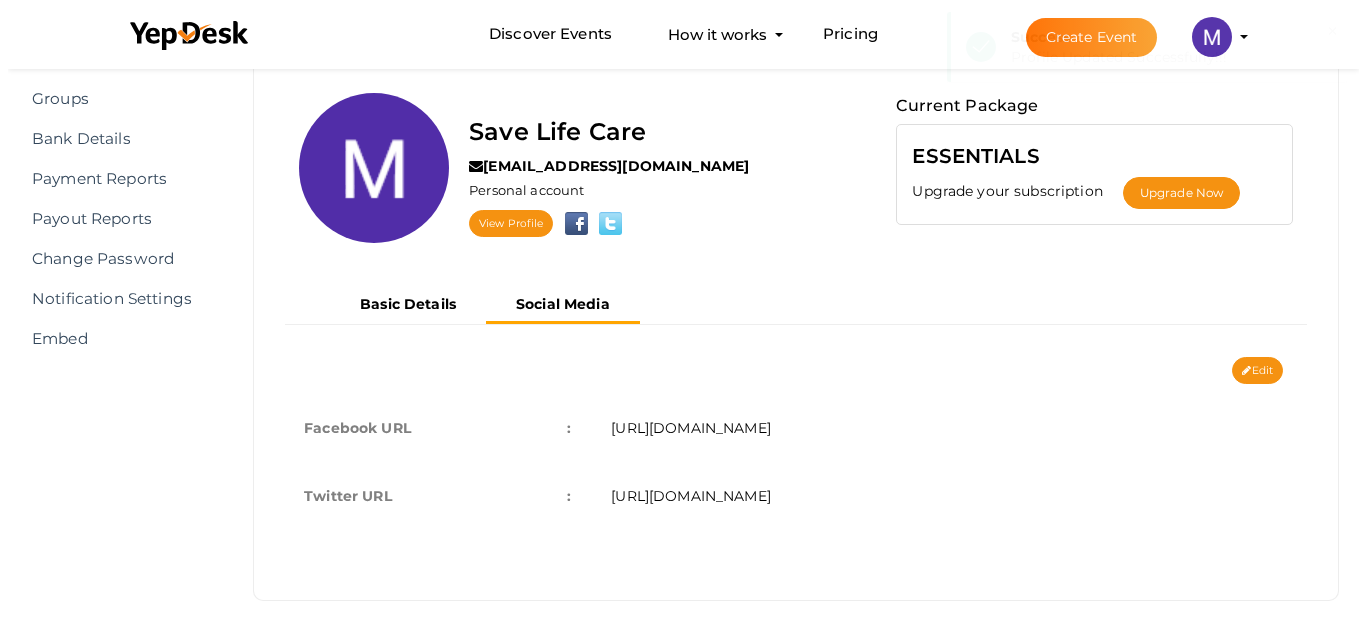scroll, scrollTop: 156, scrollLeft: 0, axis: vertical 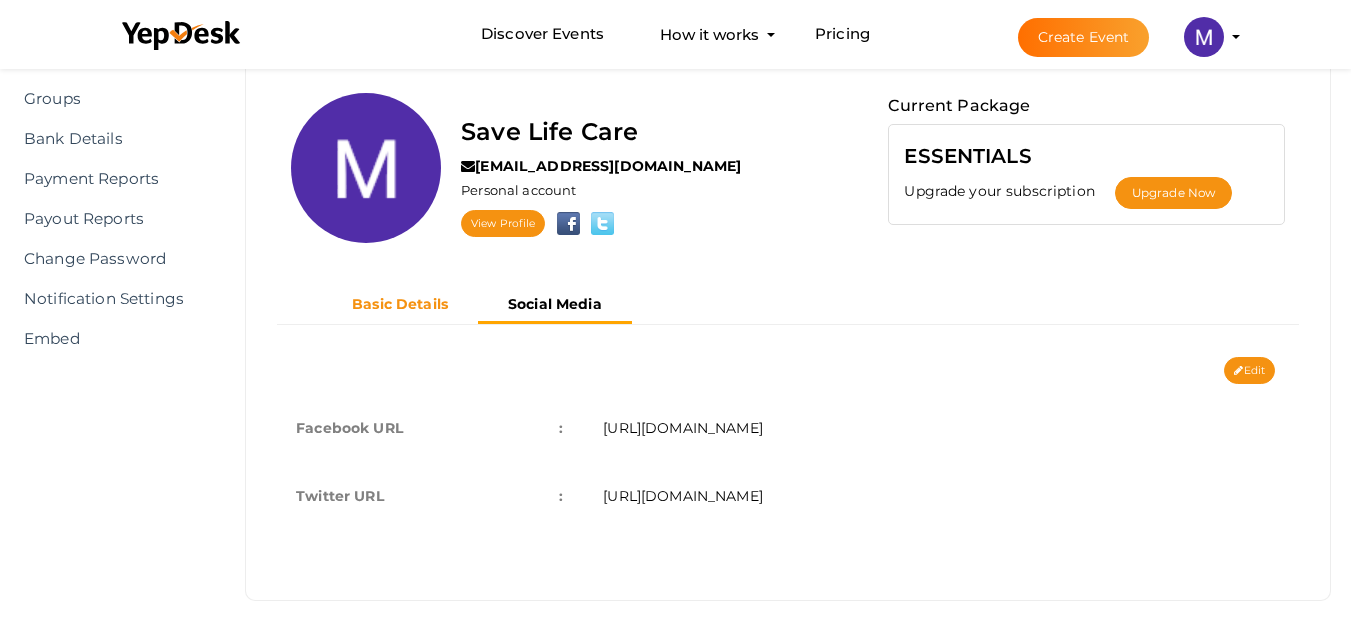 click on "Basic Details" at bounding box center (400, 304) 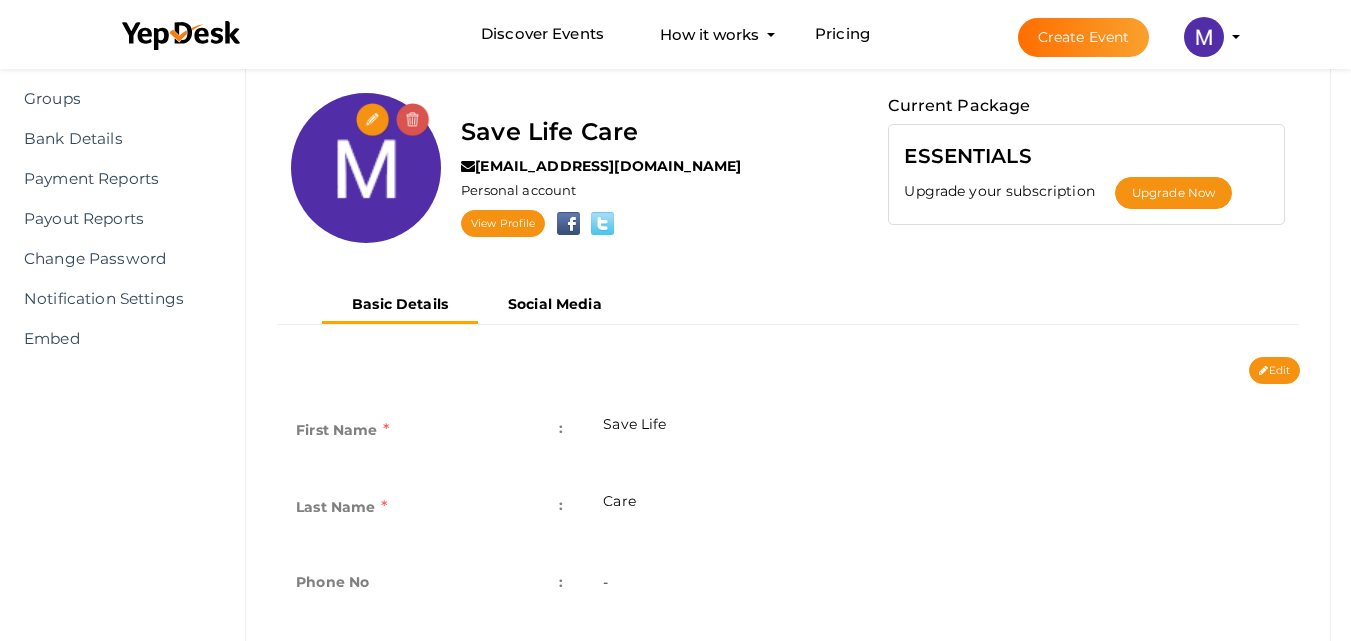 click at bounding box center [373, 120] 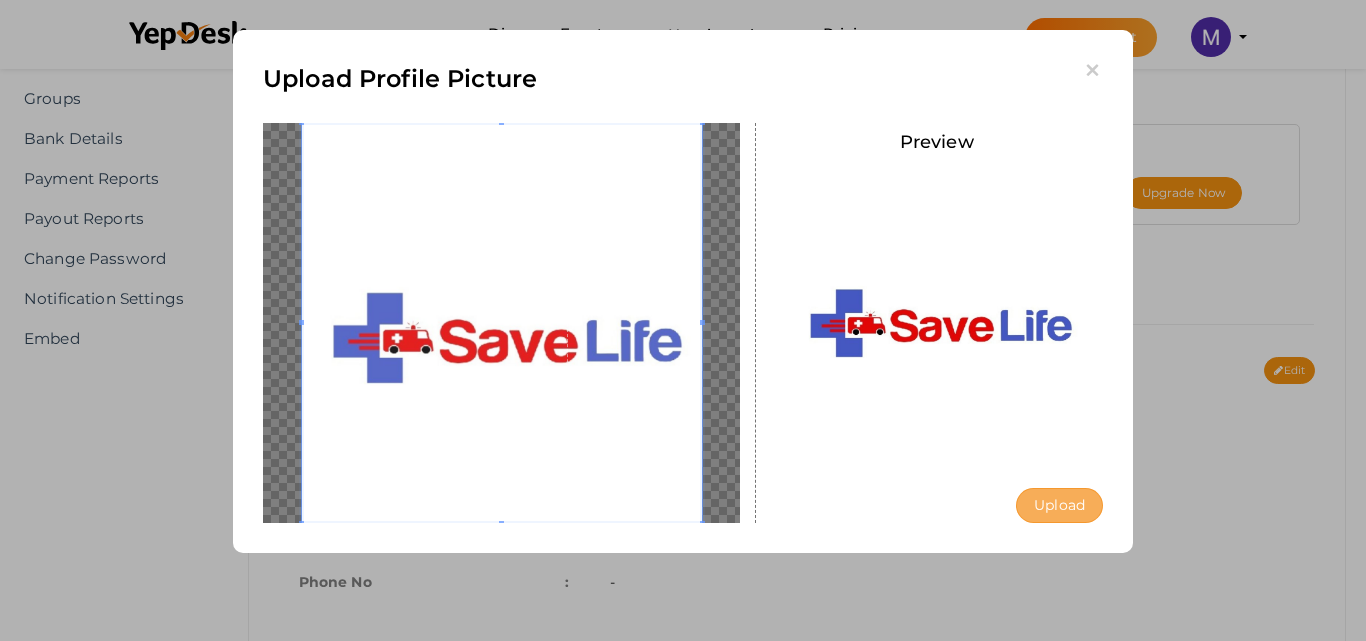 click on "Upload" at bounding box center (1059, 505) 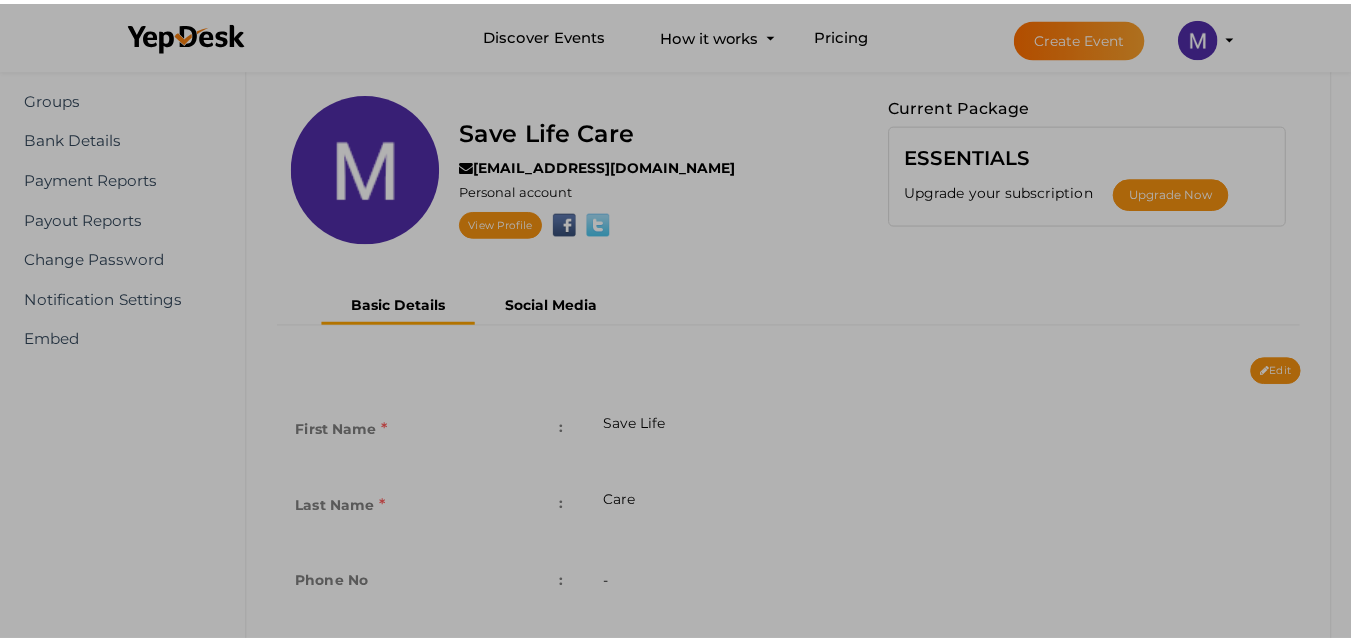 scroll, scrollTop: 0, scrollLeft: 0, axis: both 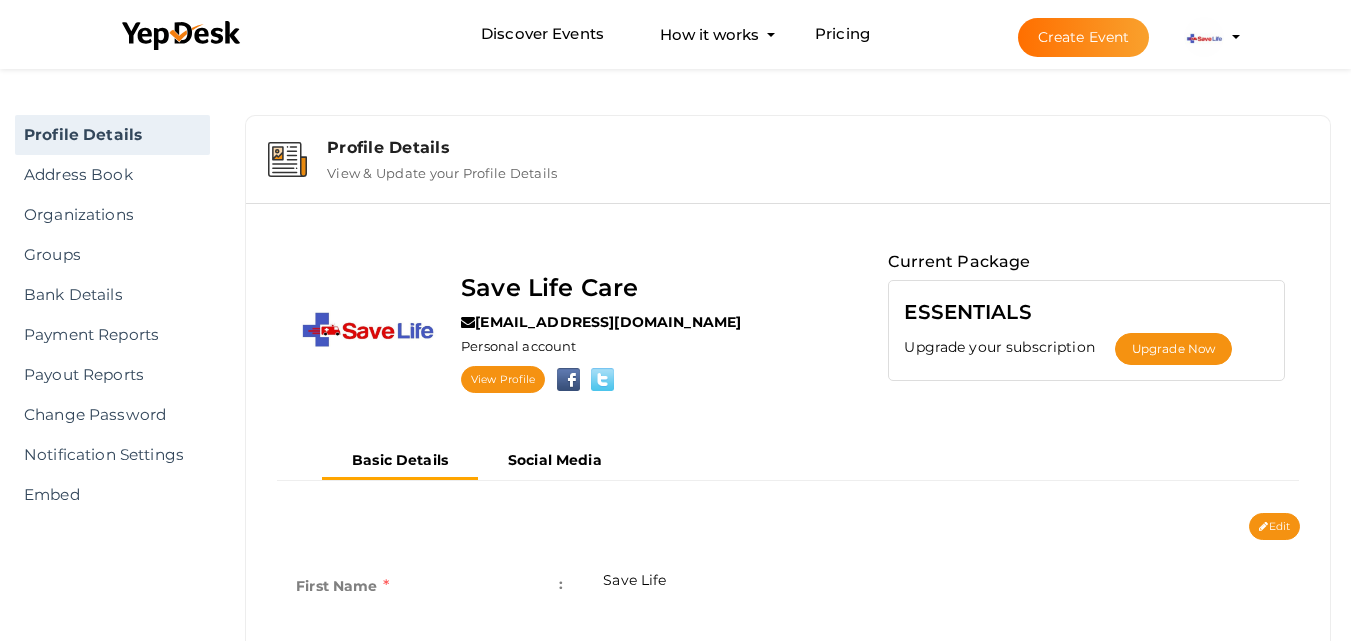 click at bounding box center [1204, 37] 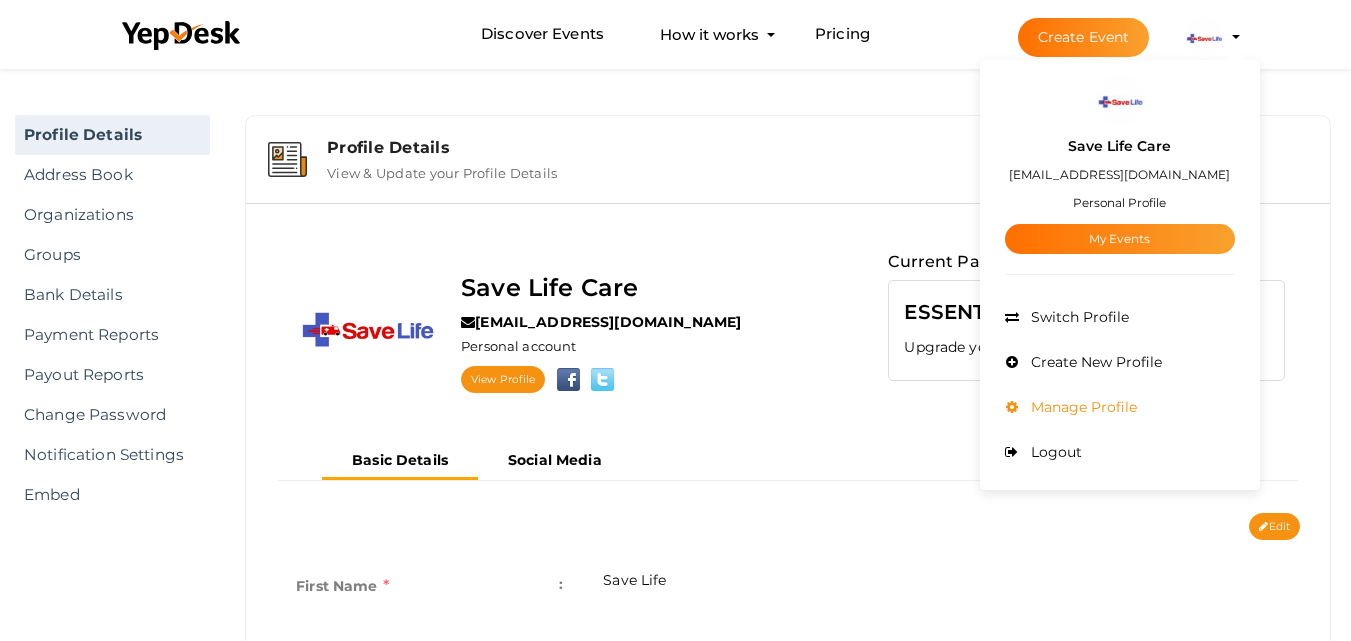 click on "Manage Profile" at bounding box center [1081, 407] 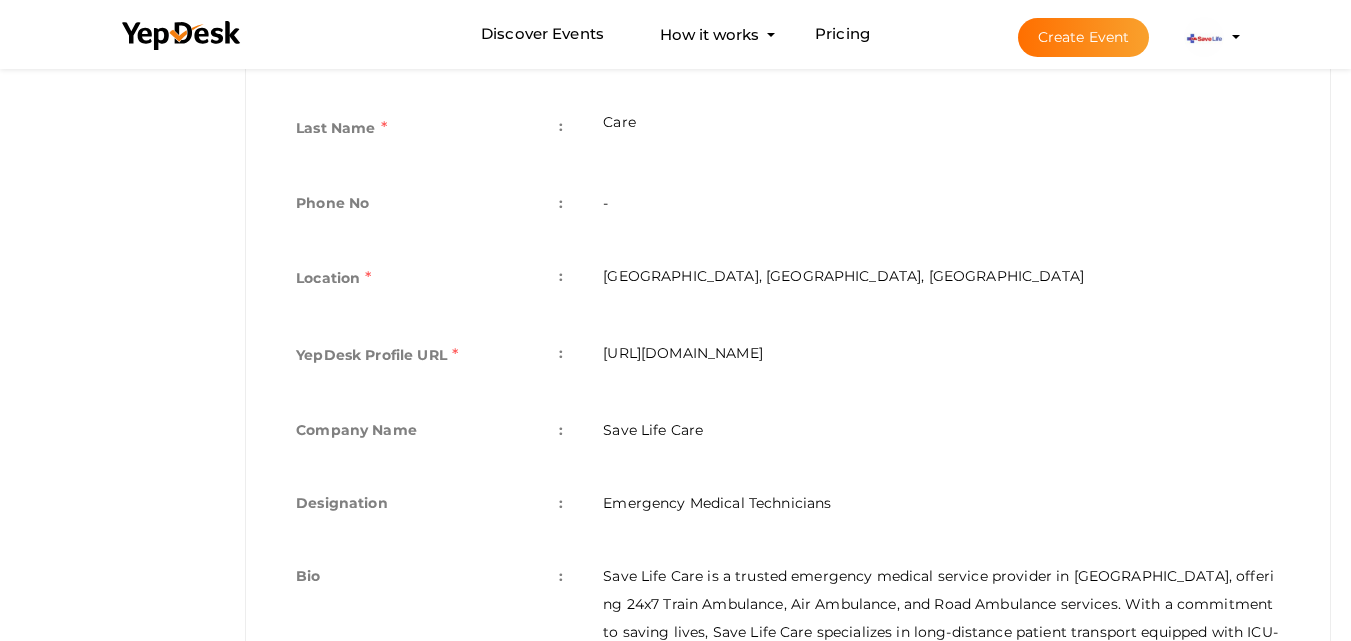 scroll, scrollTop: 537, scrollLeft: 0, axis: vertical 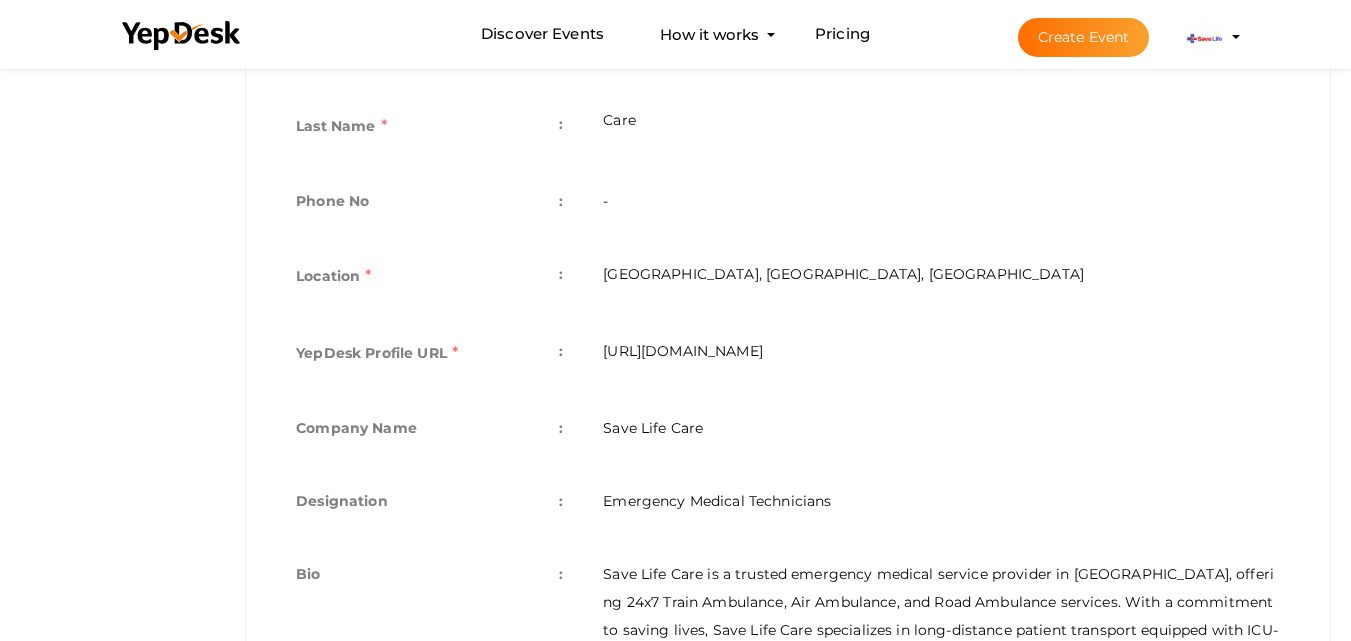 drag, startPoint x: 605, startPoint y: 354, endPoint x: 955, endPoint y: 379, distance: 350.89172 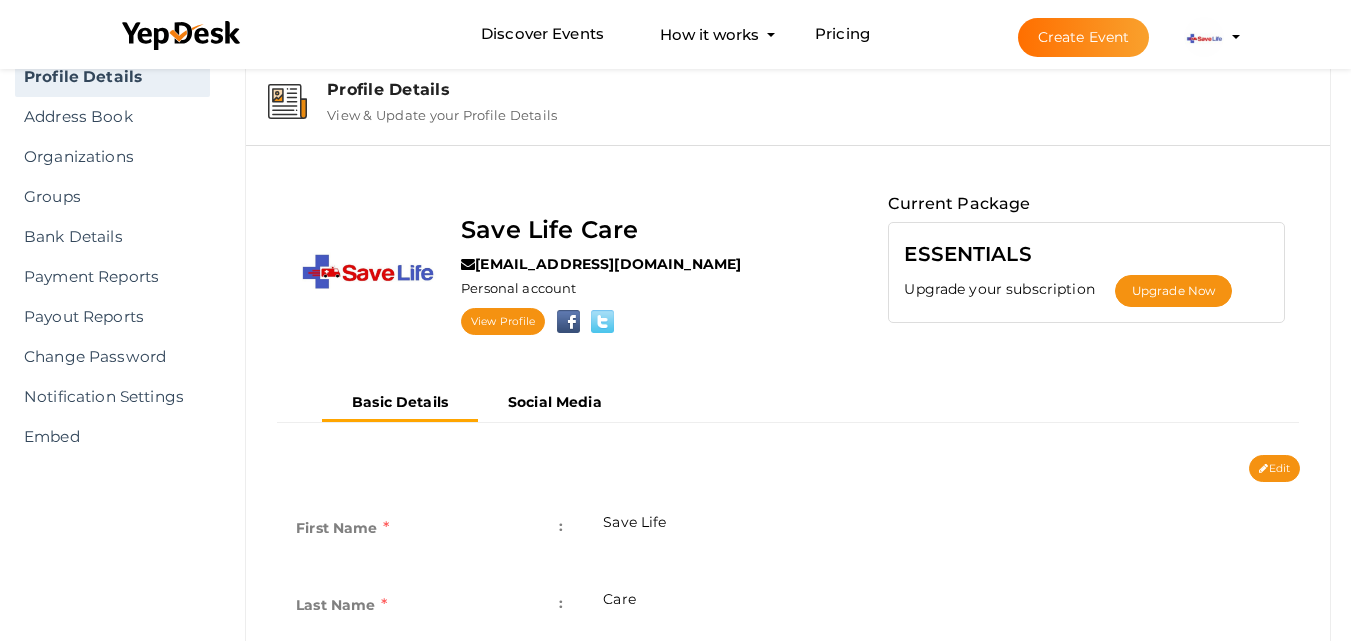 scroll, scrollTop: 62, scrollLeft: 0, axis: vertical 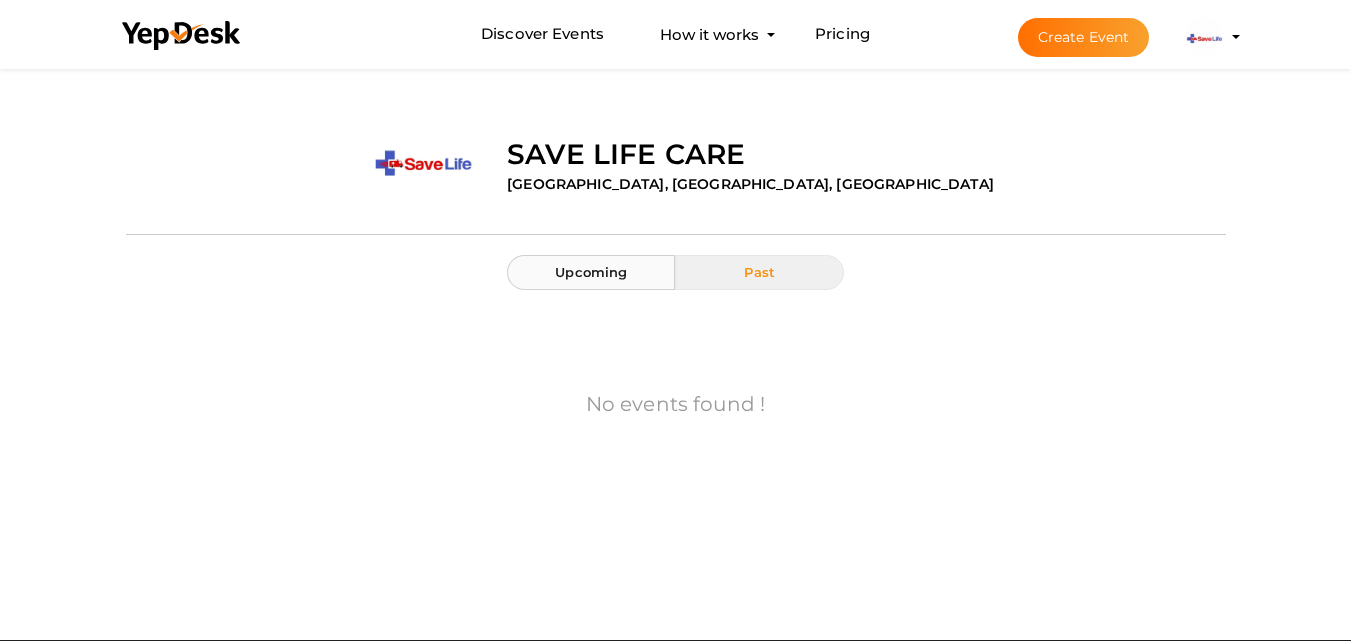 click on "Upcoming" at bounding box center [591, 272] 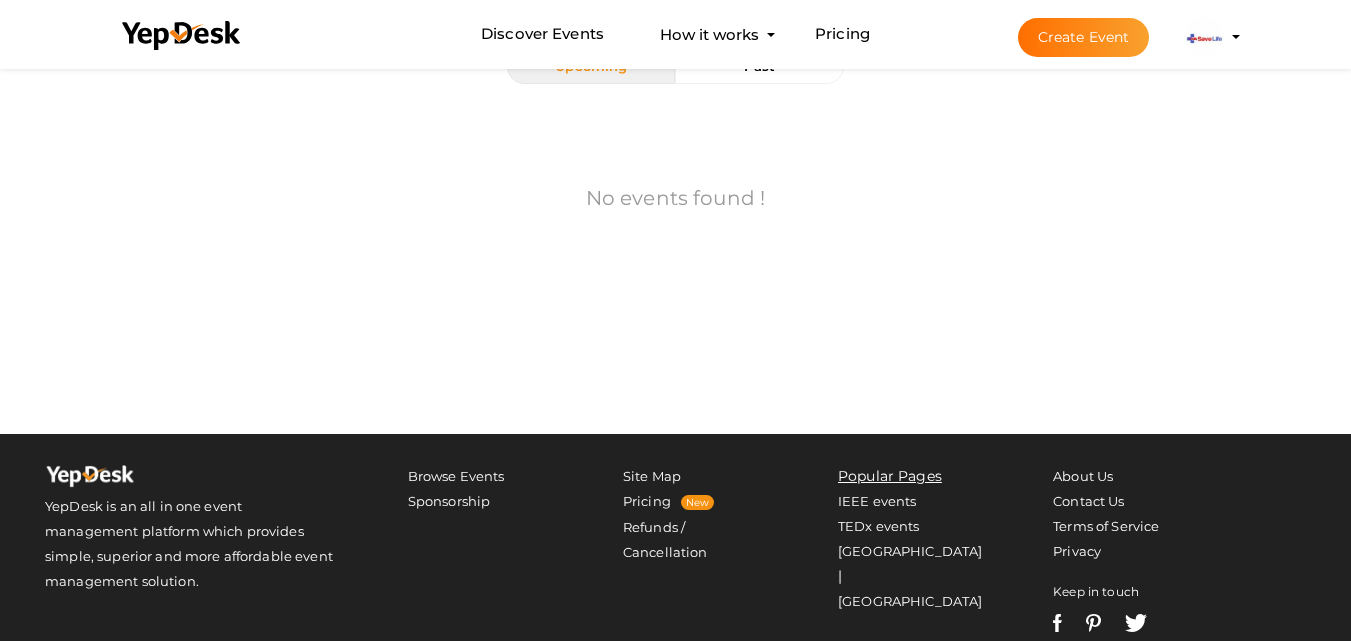 scroll, scrollTop: 0, scrollLeft: 0, axis: both 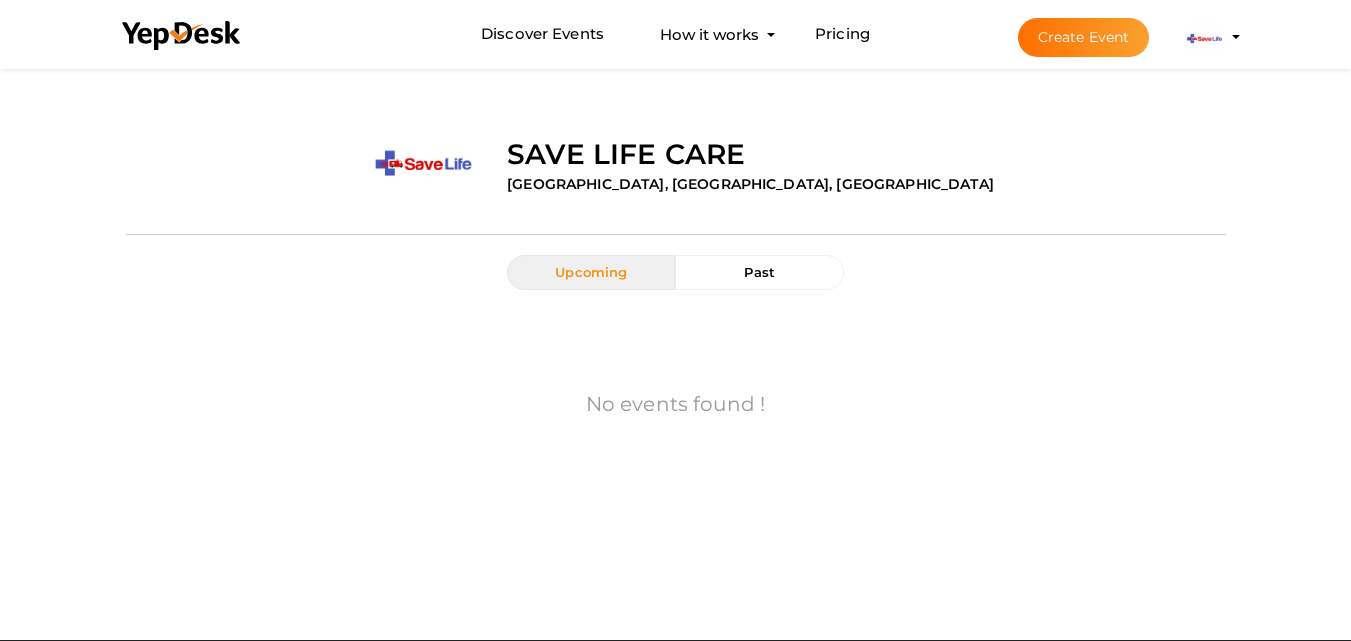 click at bounding box center [1204, 37] 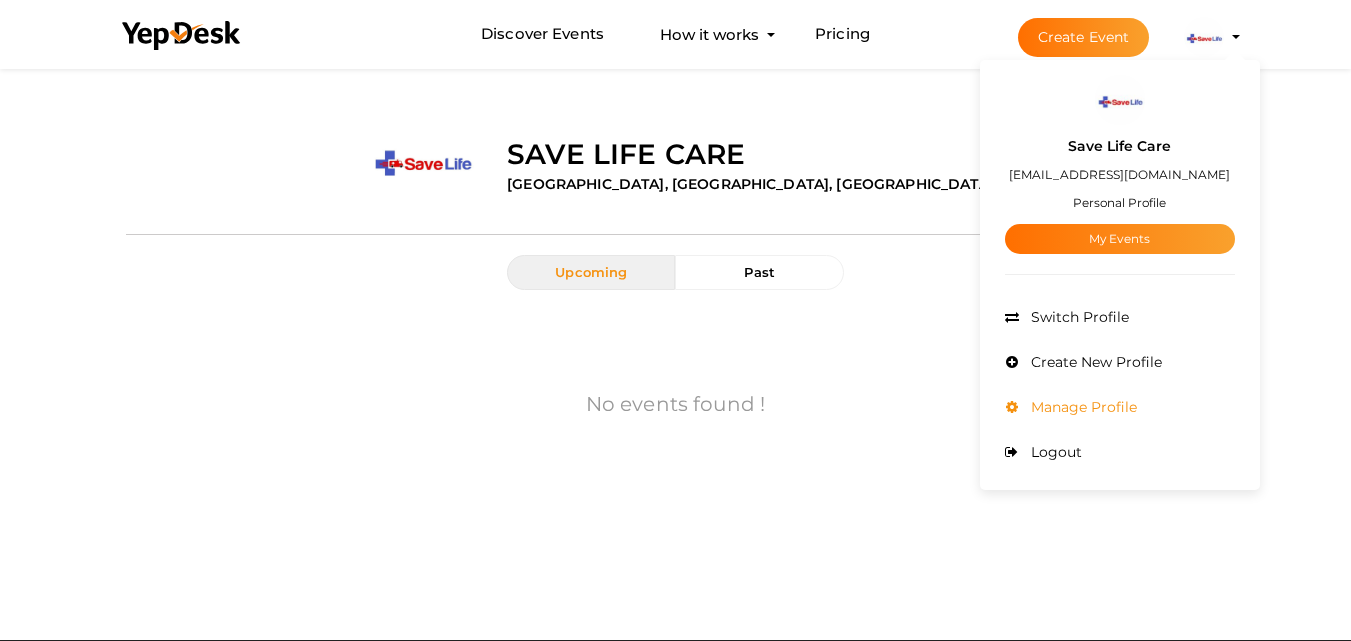 click on "Manage Profile" at bounding box center (1081, 407) 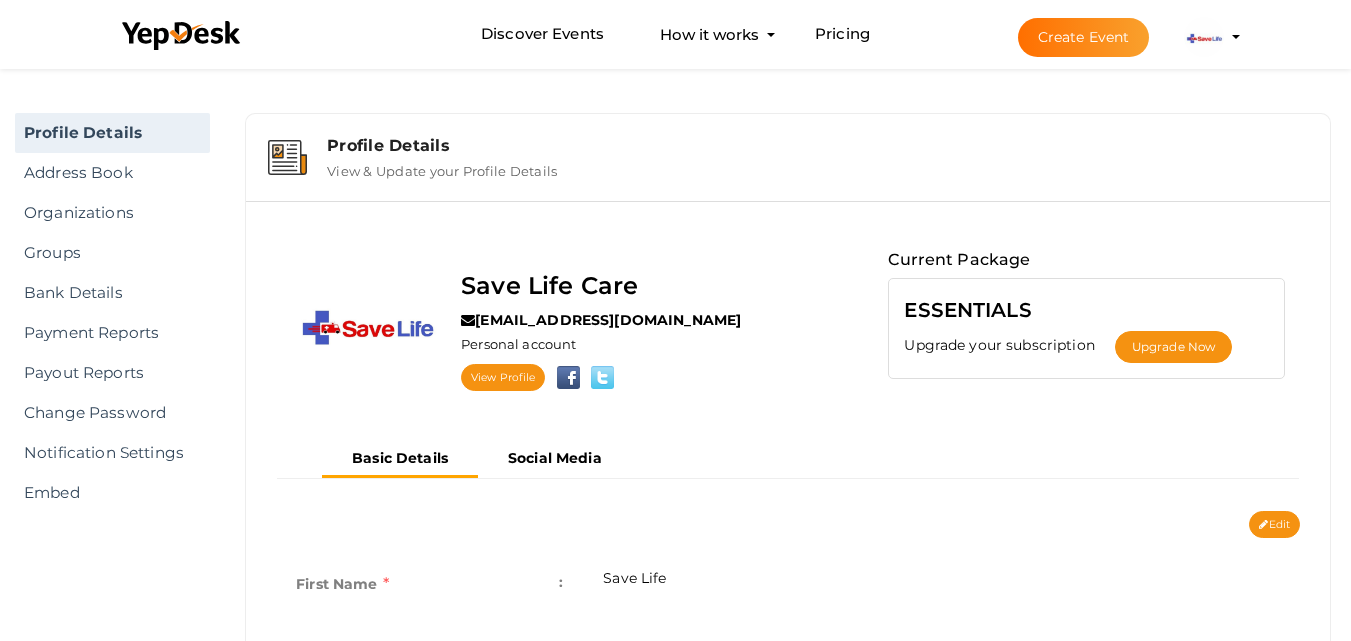 scroll, scrollTop: 0, scrollLeft: 0, axis: both 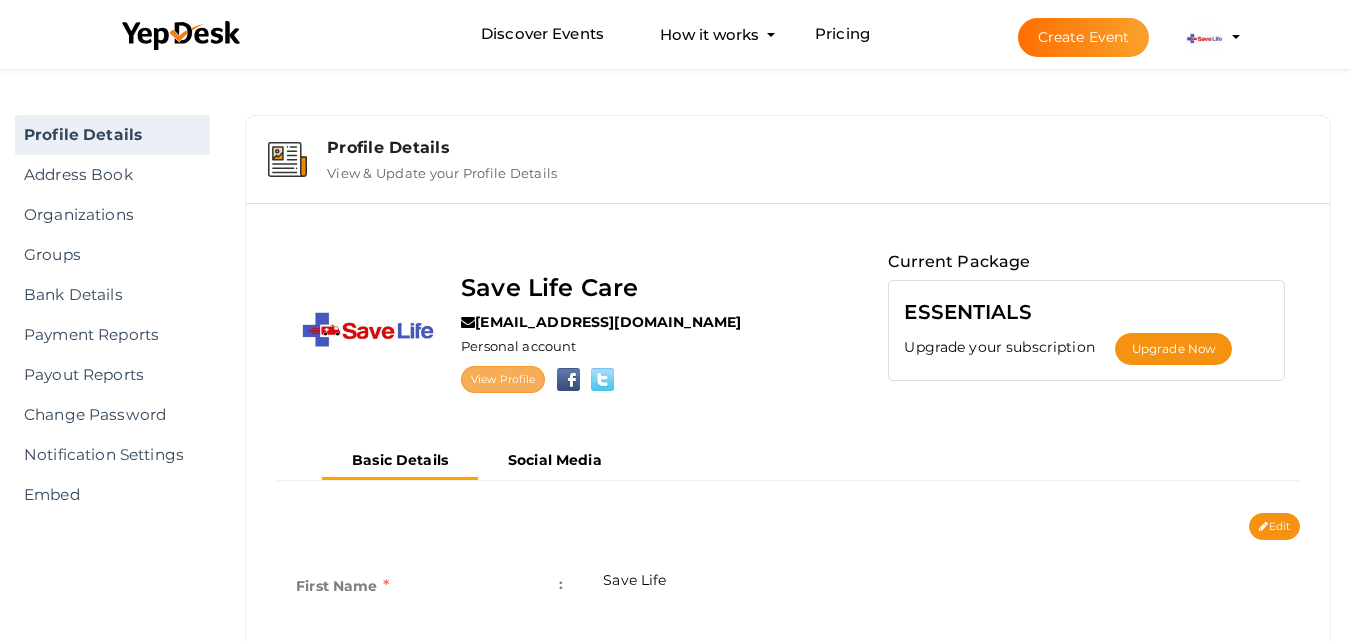 click on "View Profile" at bounding box center (503, 379) 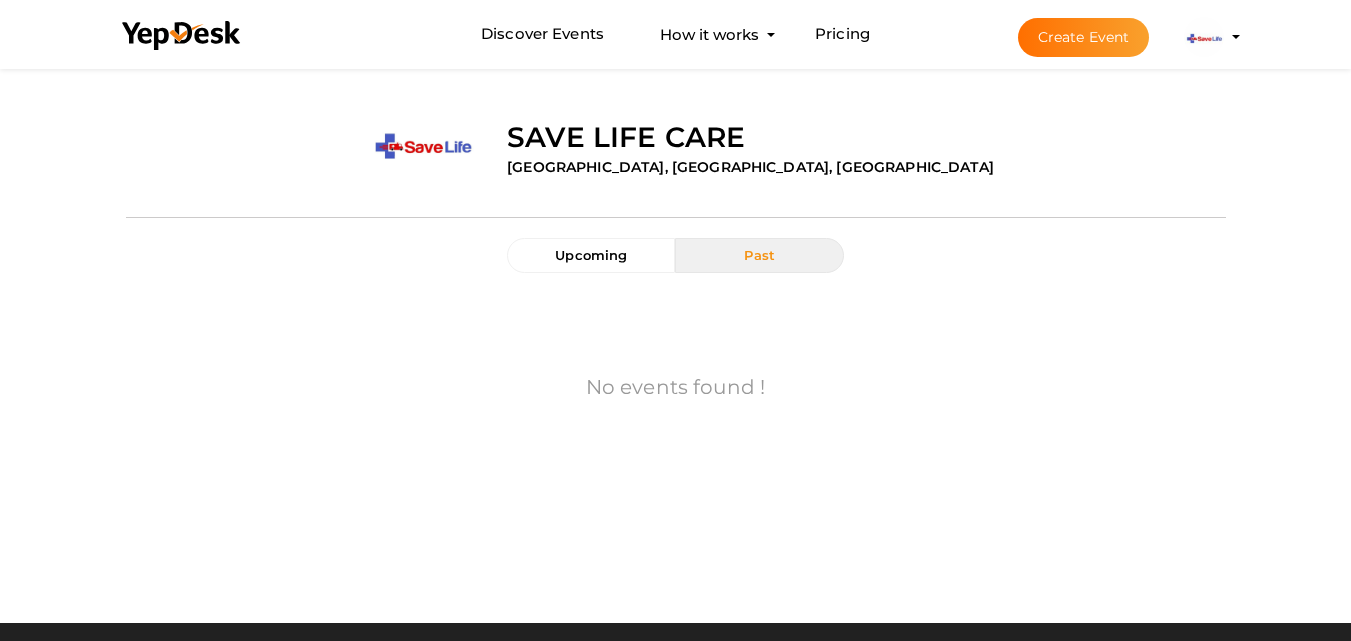 scroll, scrollTop: 0, scrollLeft: 0, axis: both 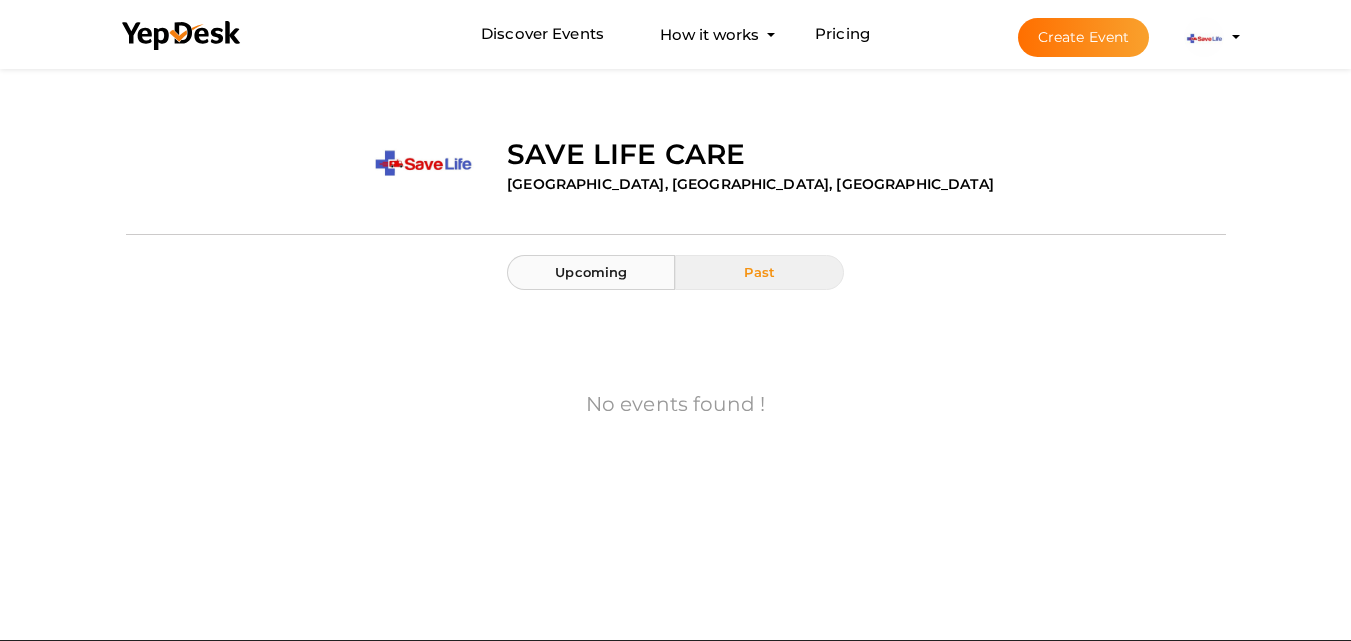 click on "Upcoming" at bounding box center (591, 272) 